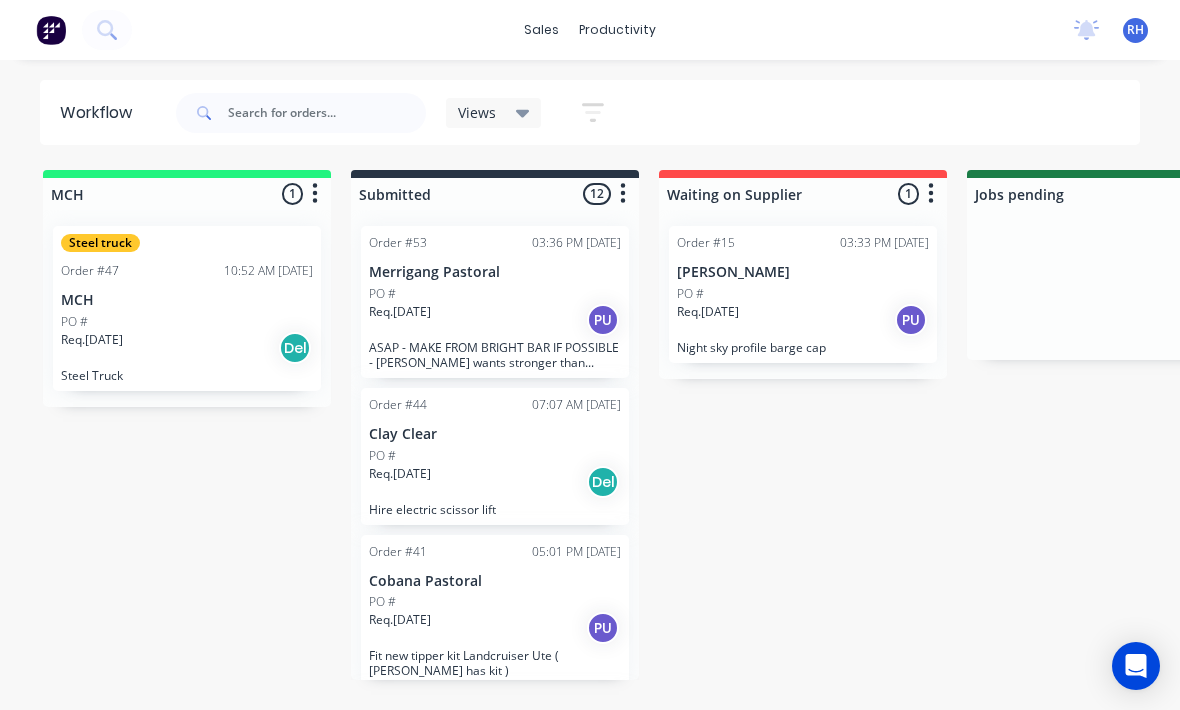 scroll, scrollTop: 27, scrollLeft: 0, axis: vertical 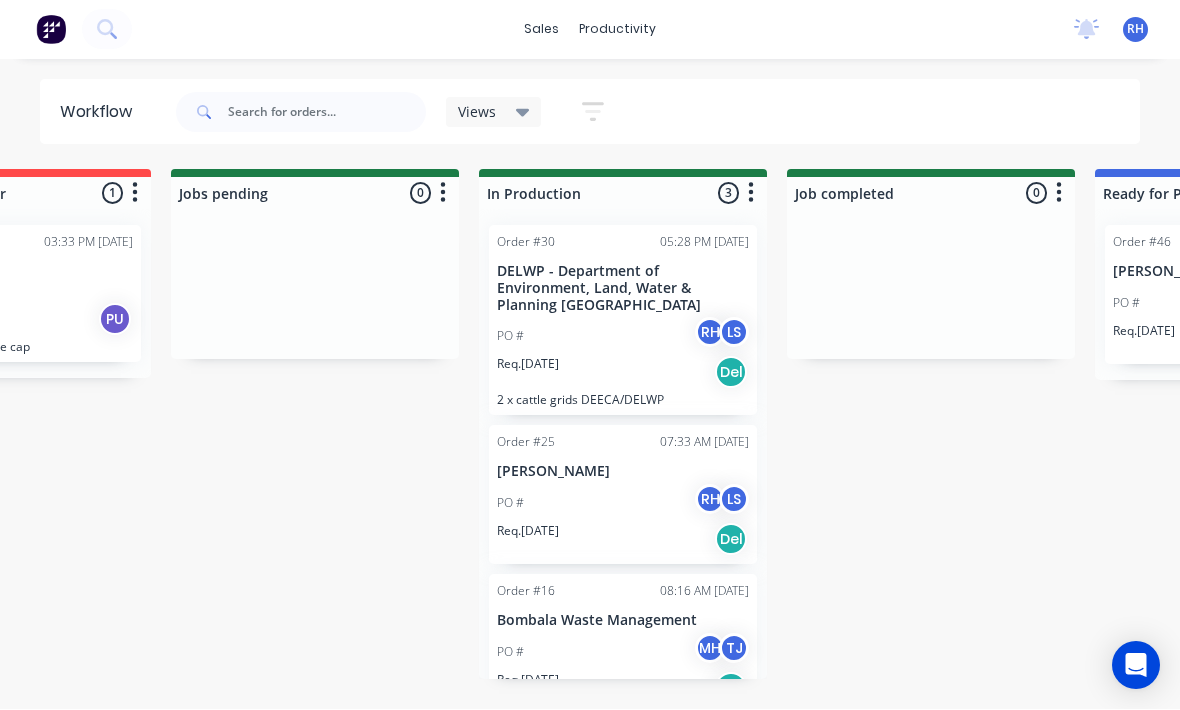 click on "PO # RH LS" at bounding box center [623, 337] 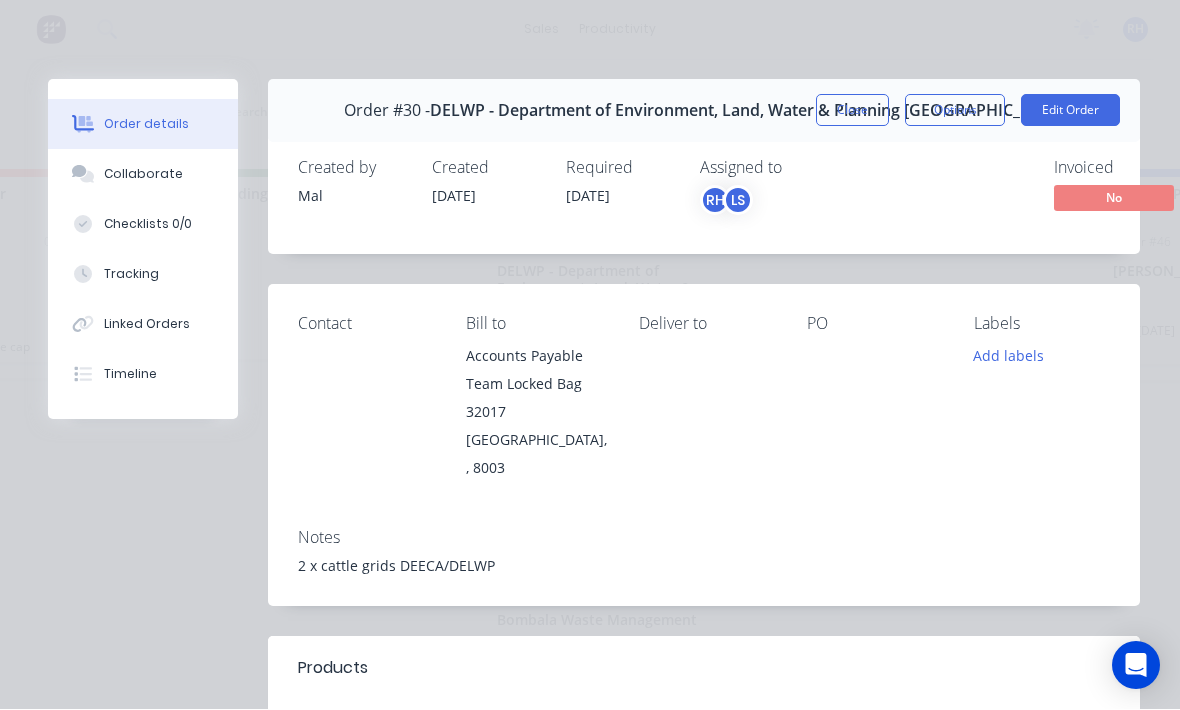 click on "Edit Order" at bounding box center (1070, 111) 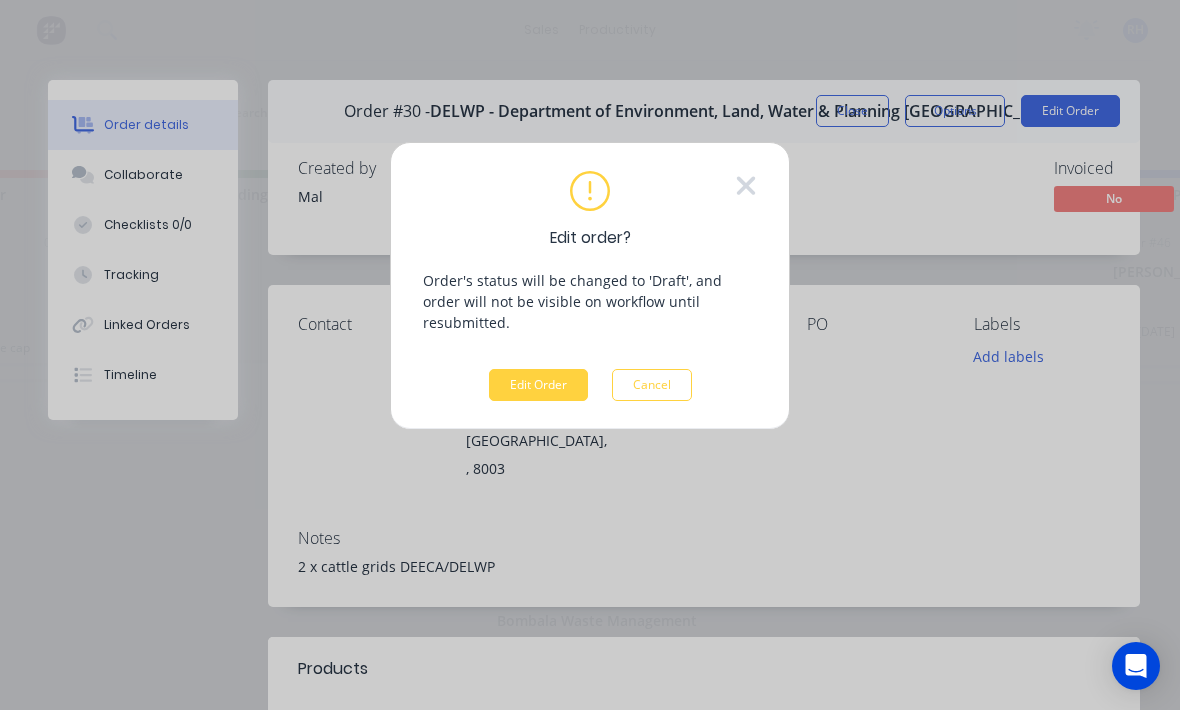 click on "Edit order? Order's status will be changed to 'Draft', and order will not be visible on workflow until resubmitted. Edit Order   Cancel" at bounding box center [590, 286] 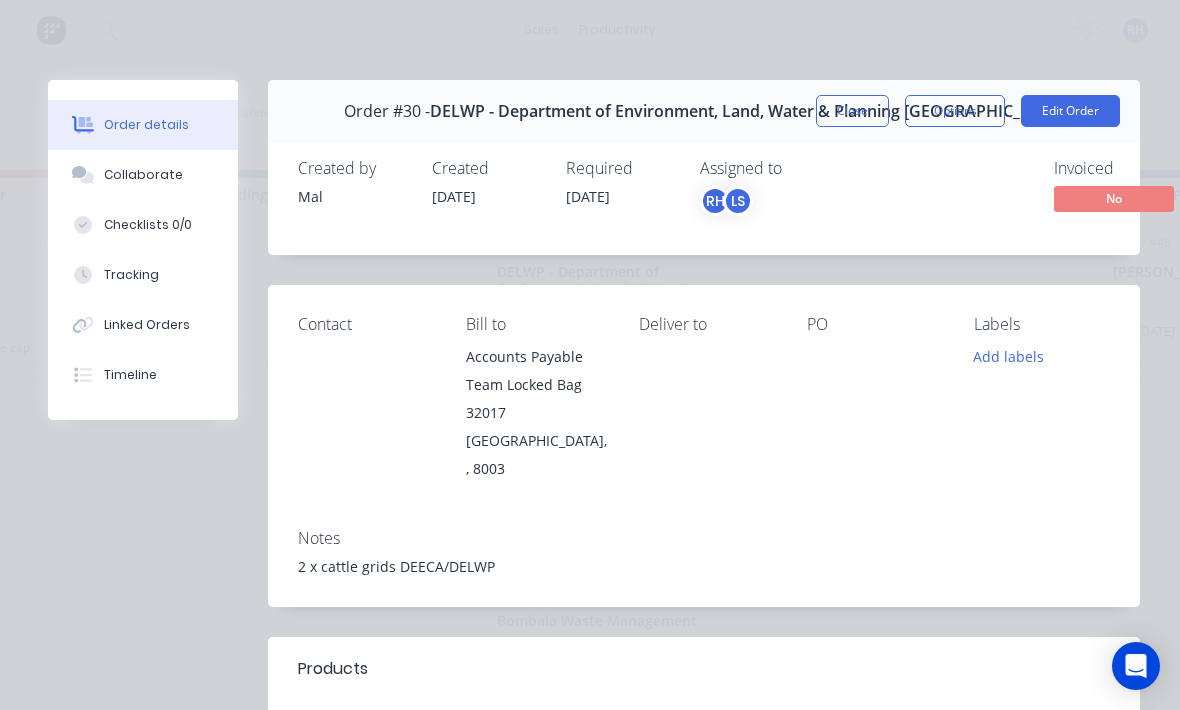 click on "Tracking" at bounding box center [143, 275] 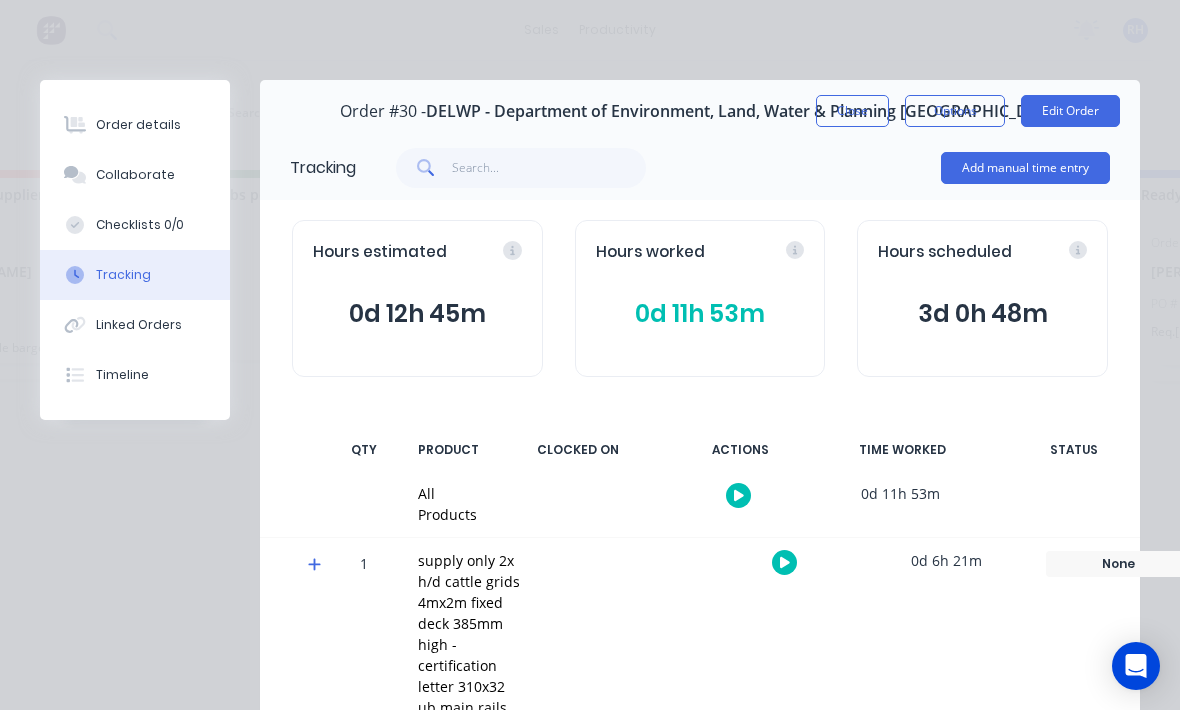 scroll, scrollTop: 36, scrollLeft: 757, axis: both 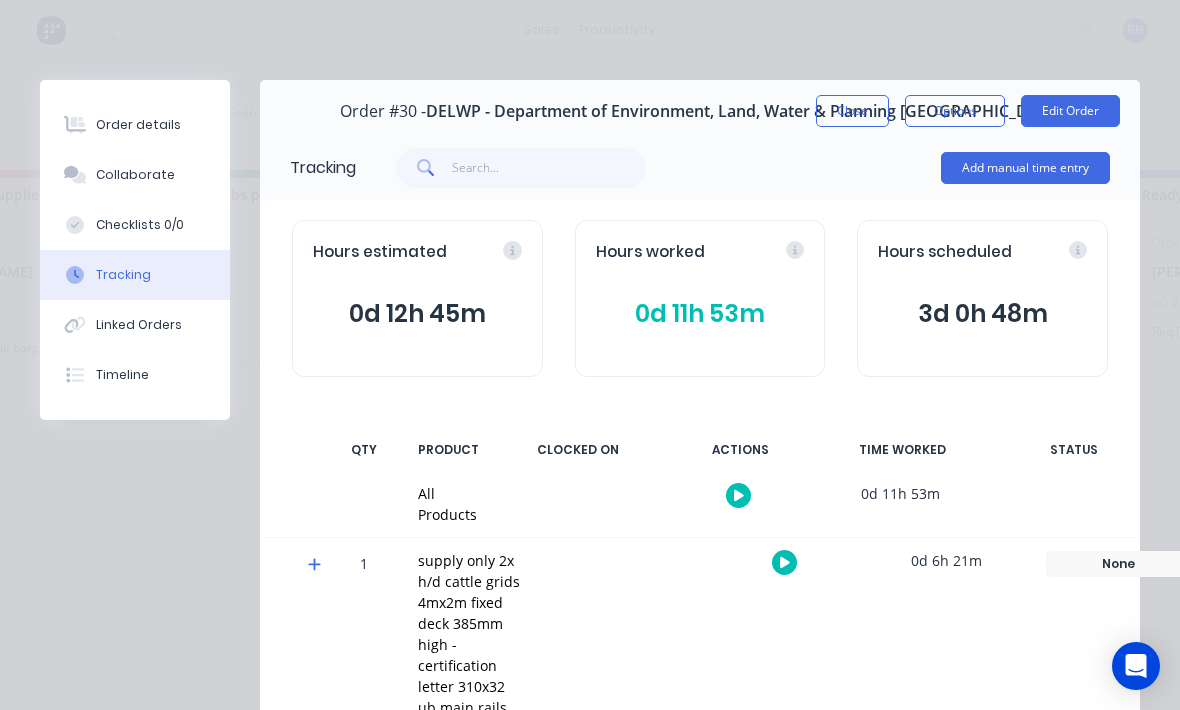 click on "Add manual time entry" at bounding box center [1025, 168] 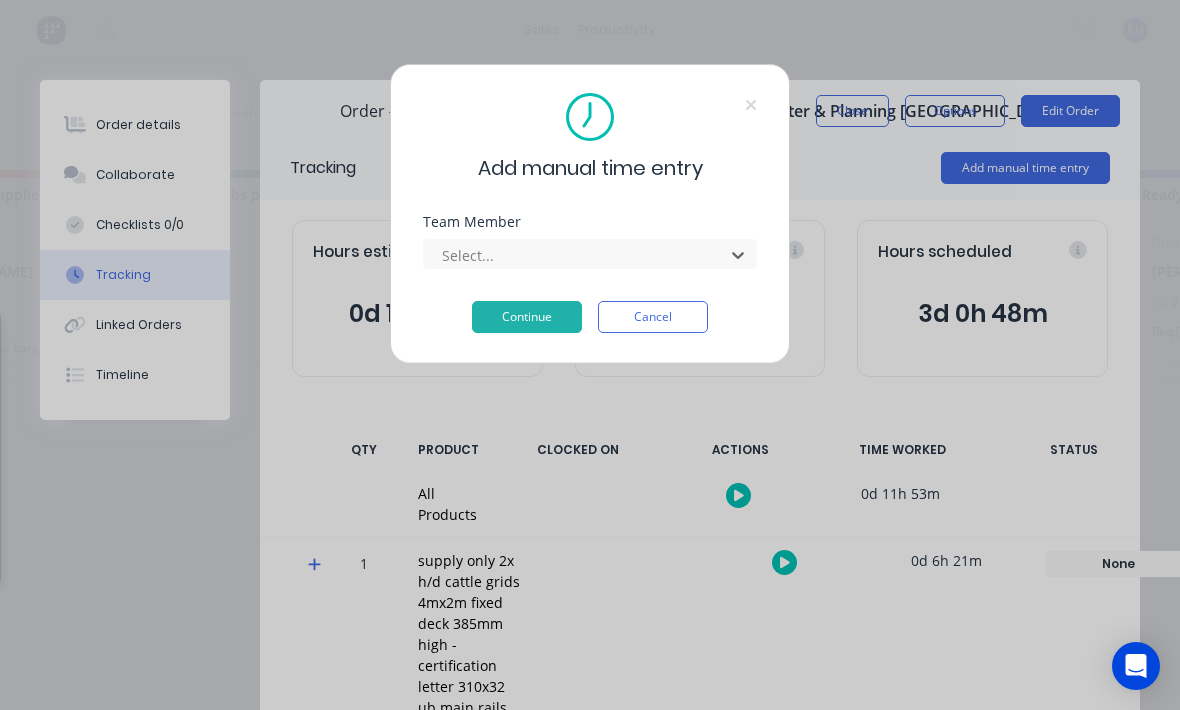 scroll, scrollTop: 36, scrollLeft: 609, axis: both 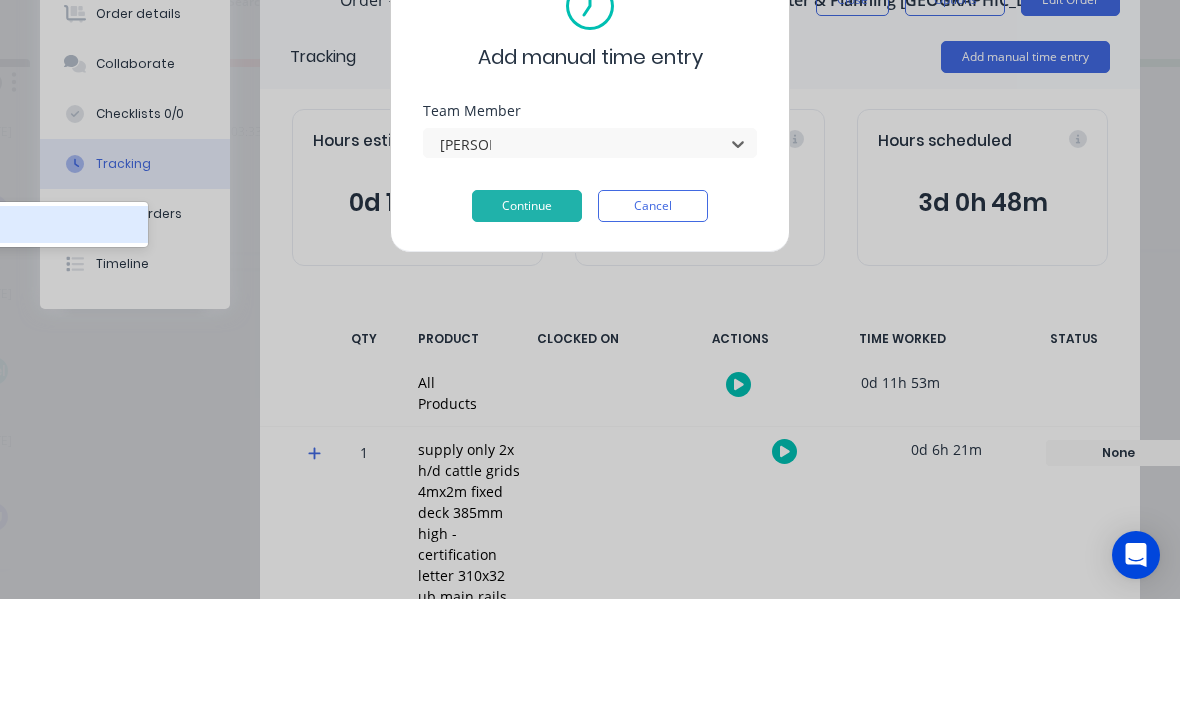 type on "[PERSON_NAME]" 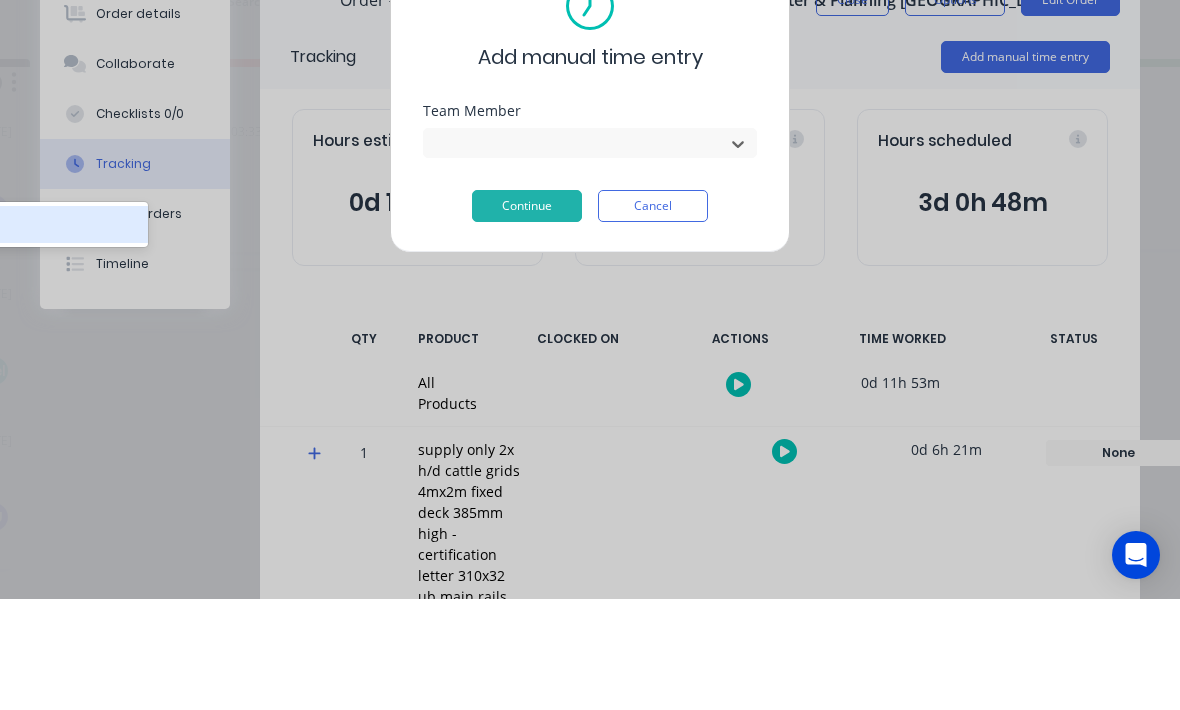 click on "Continue" at bounding box center [527, 317] 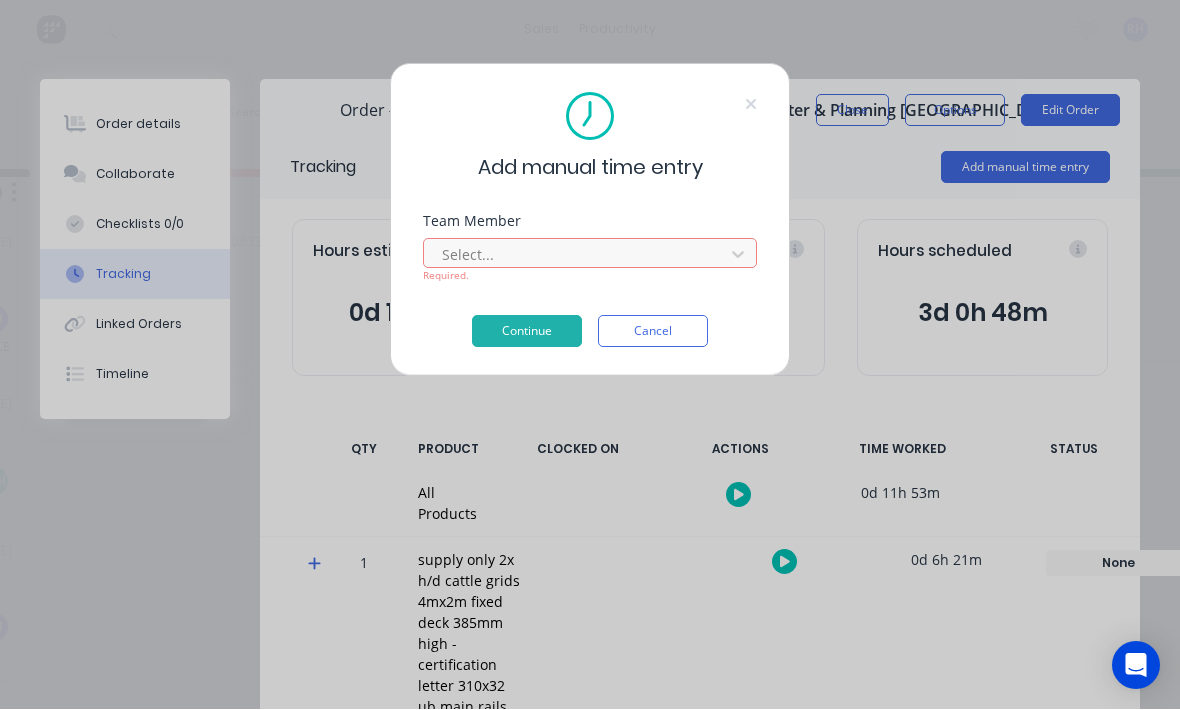 scroll, scrollTop: 36, scrollLeft: 461, axis: both 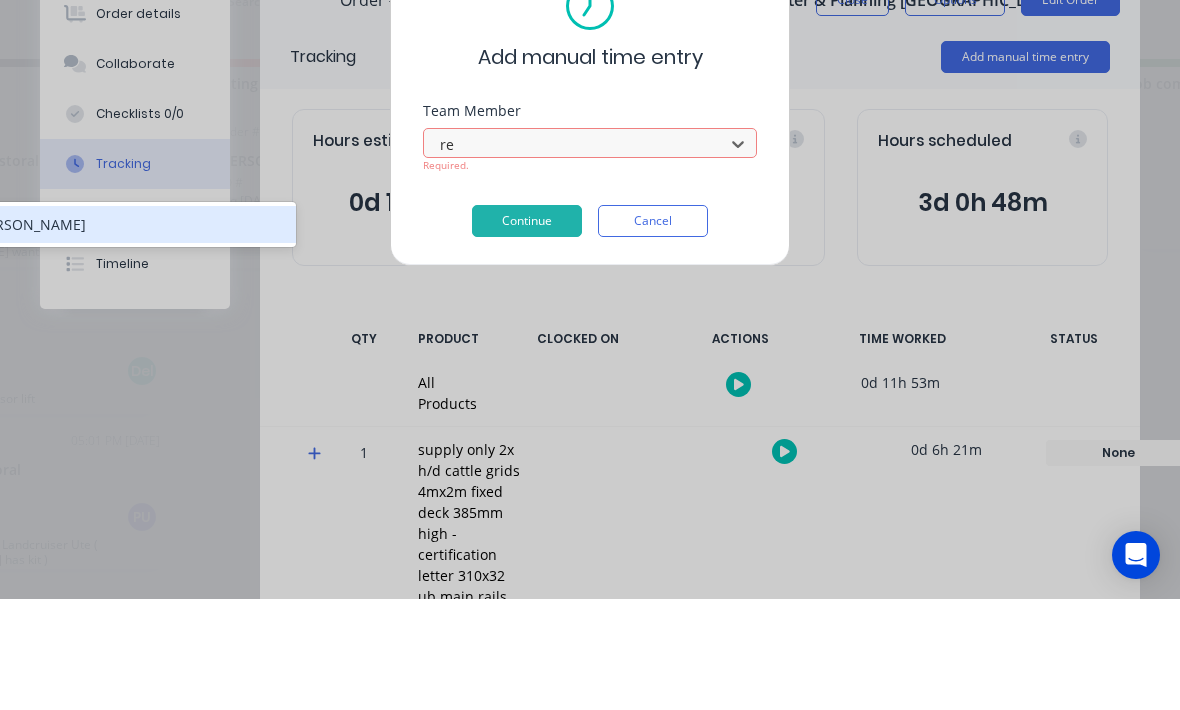 click on "[PERSON_NAME]" at bounding box center (129, 335) 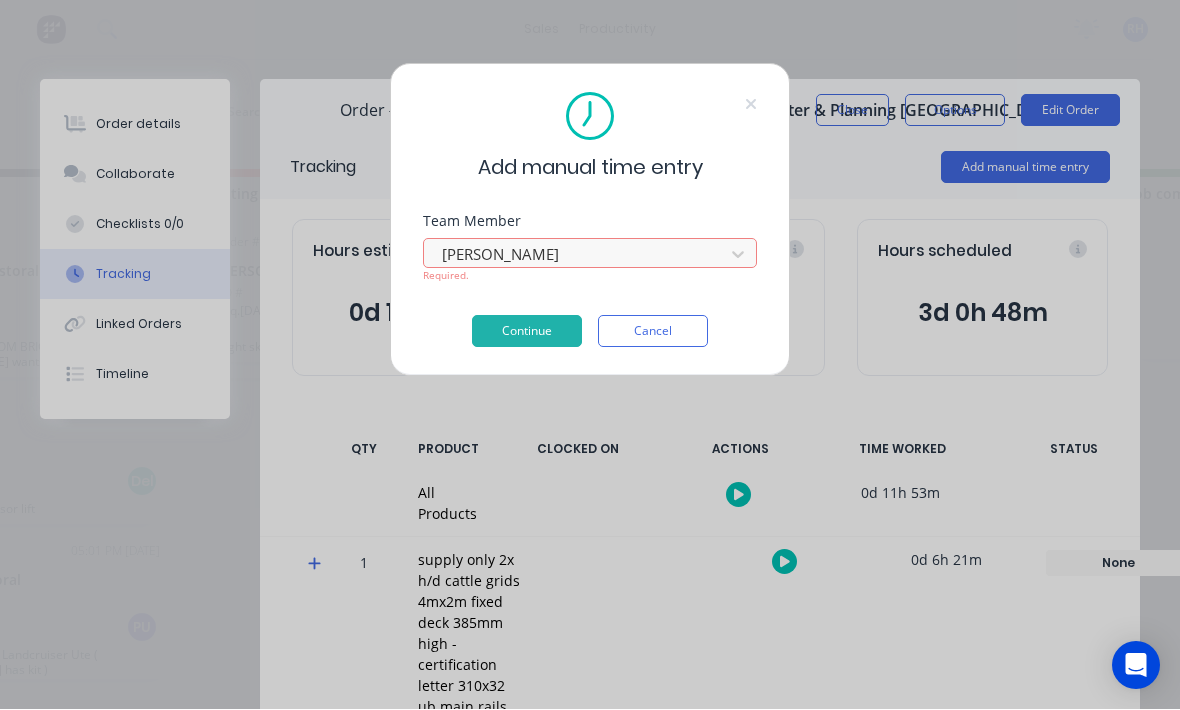 click on "Continue" at bounding box center [527, 332] 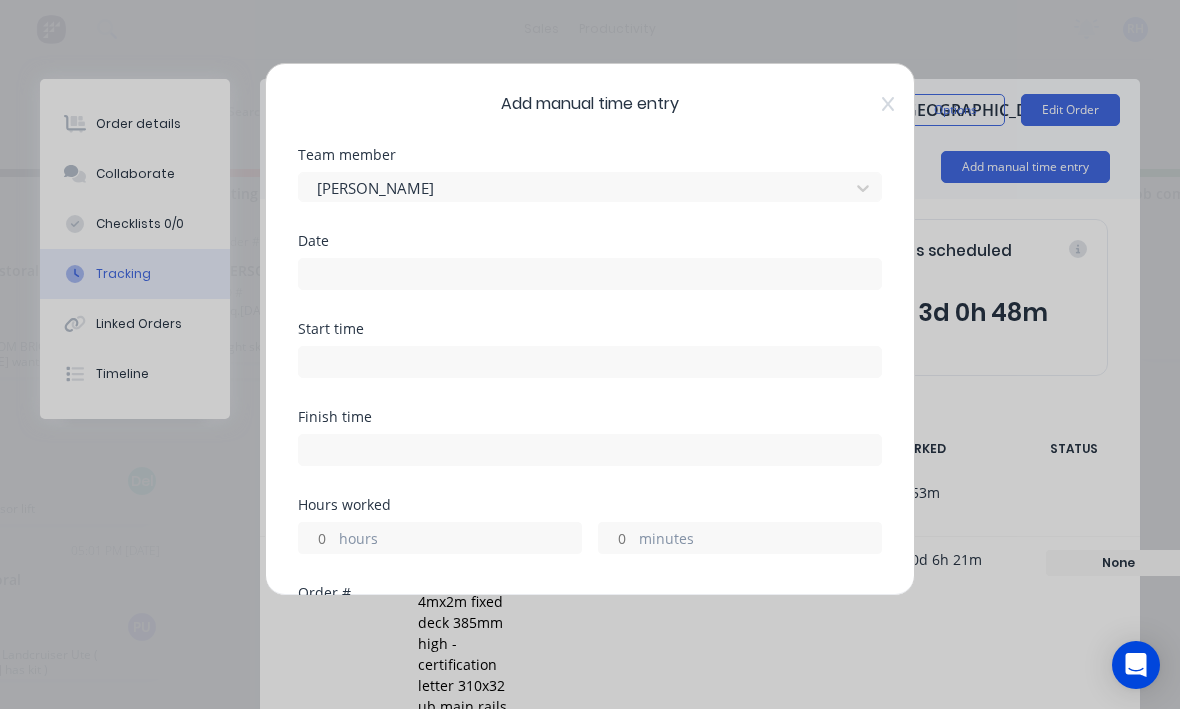 click at bounding box center [590, 275] 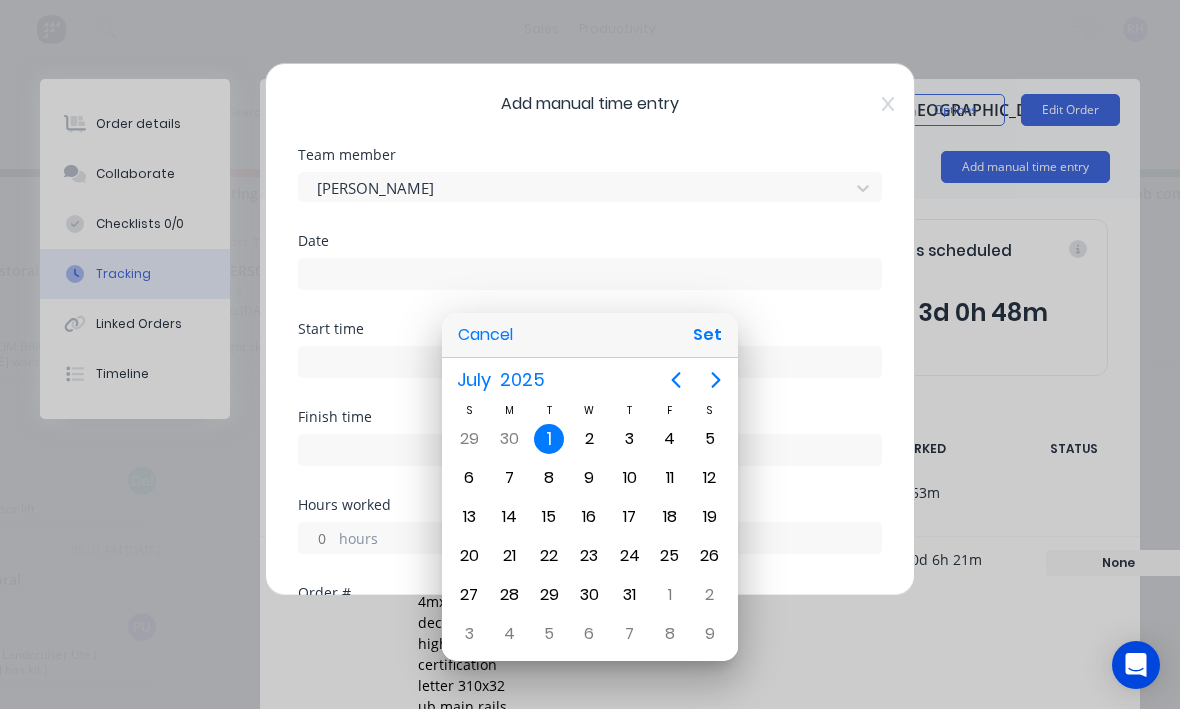 click on "Set" at bounding box center (707, 336) 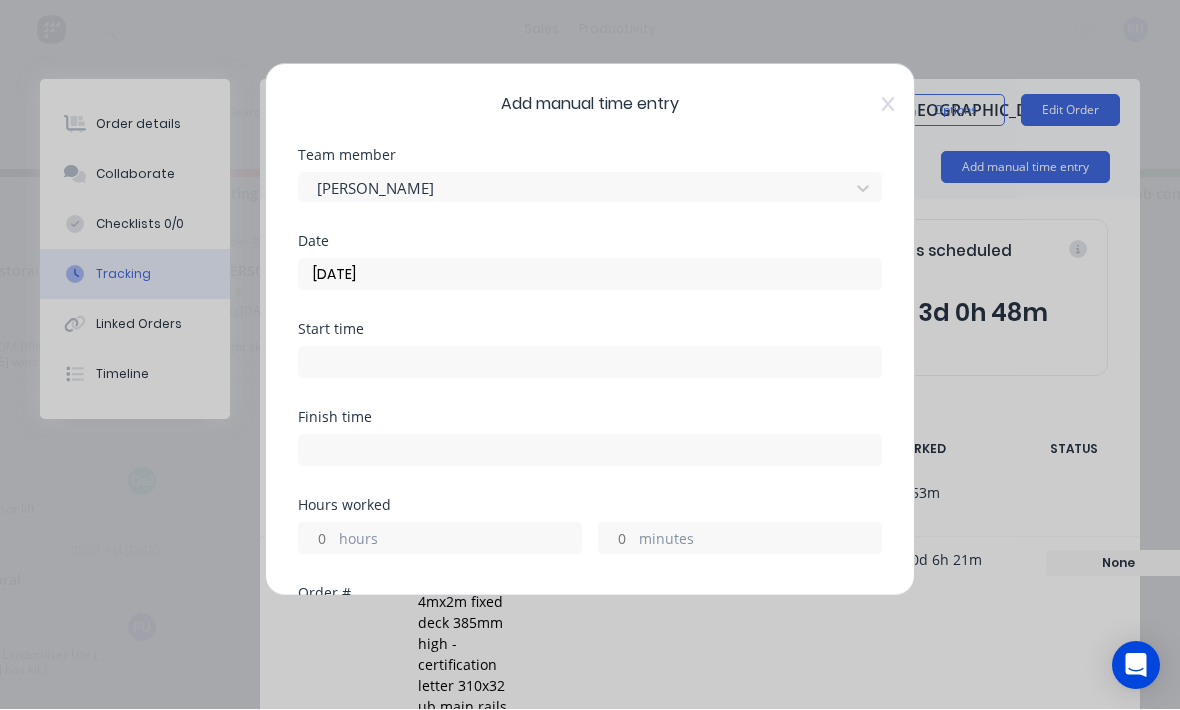 click at bounding box center [590, 363] 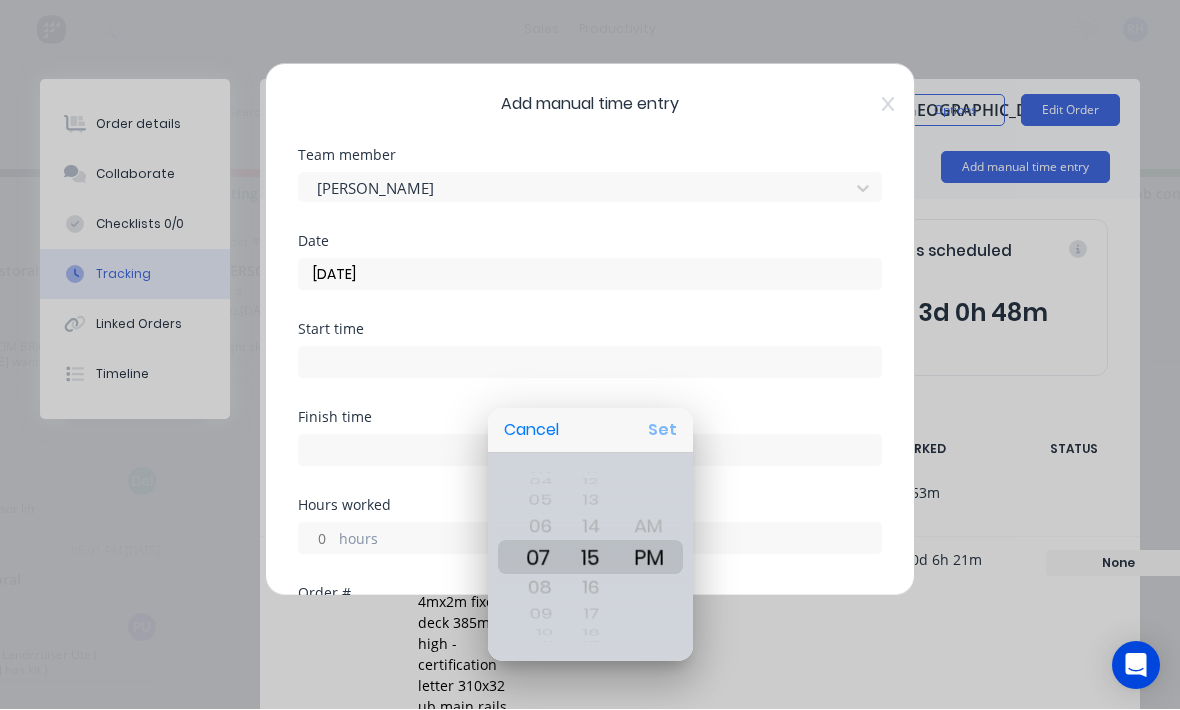 click on "Set" at bounding box center (662, 431) 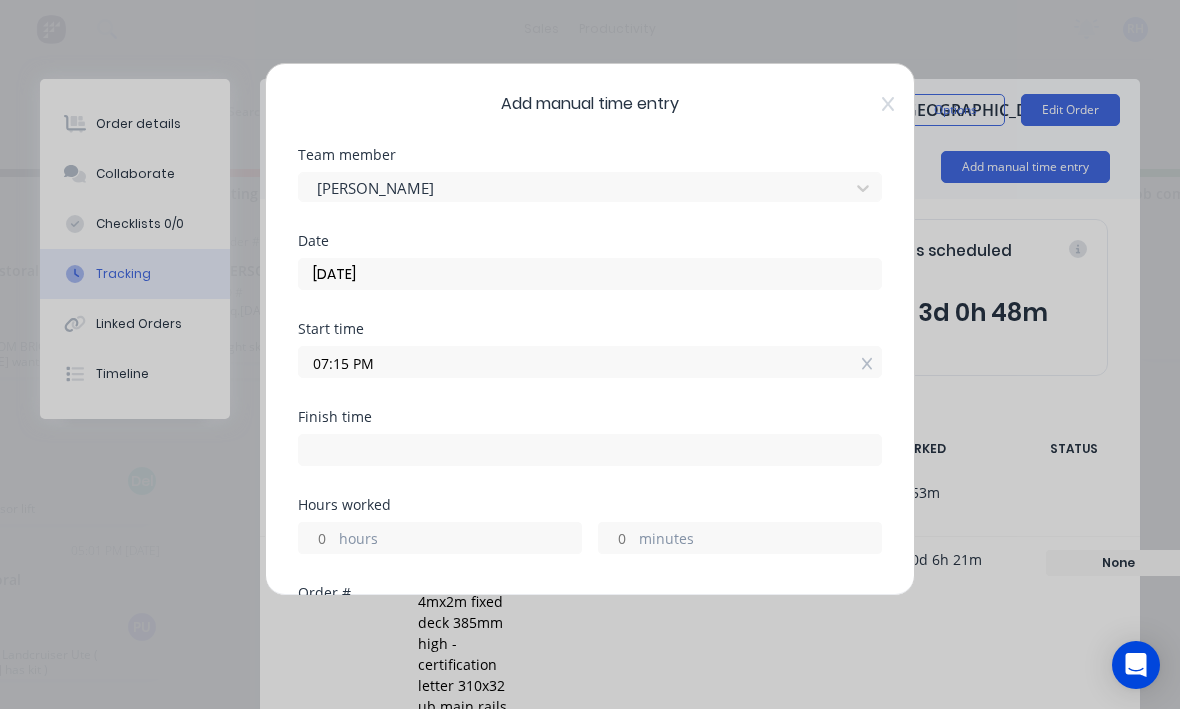 click on "hours" at bounding box center (460, 541) 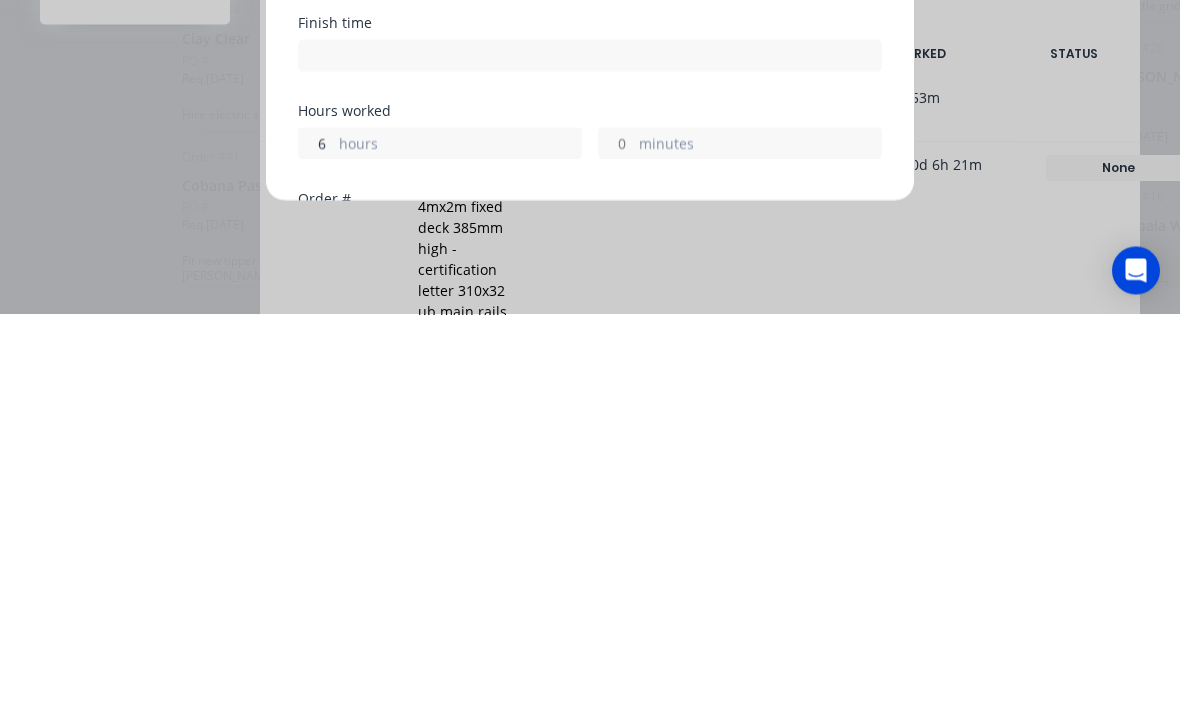 scroll, scrollTop: 36, scrollLeft: 188, axis: both 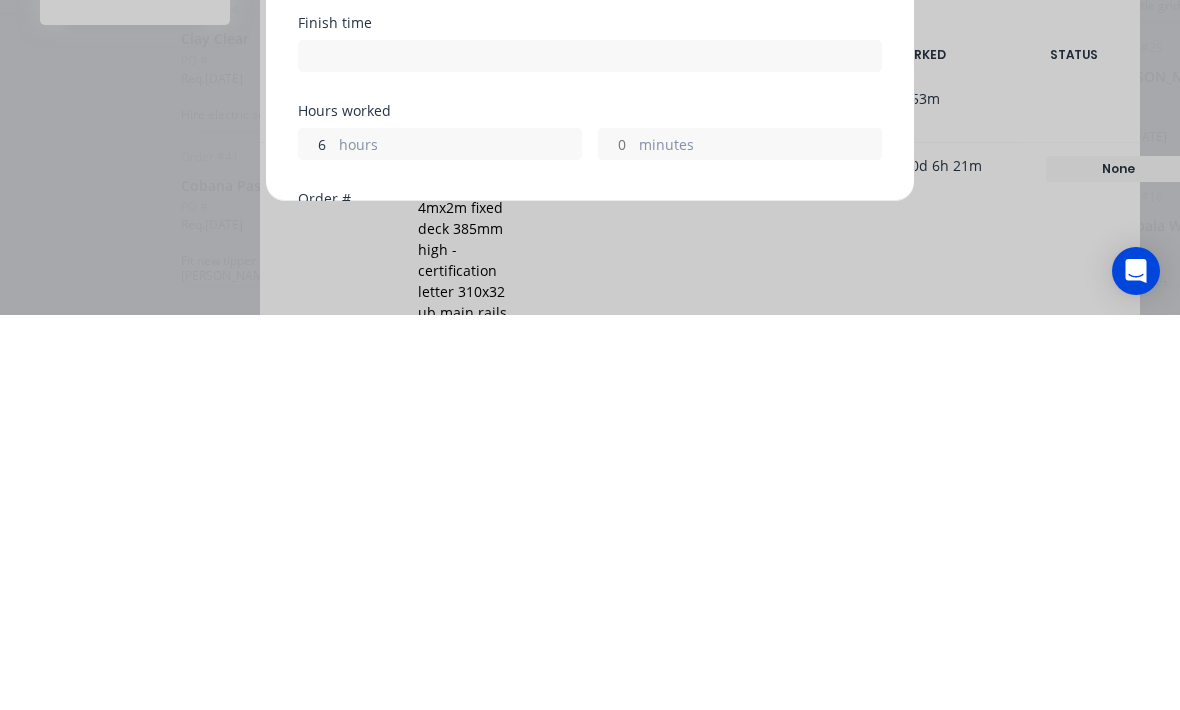 type on "6" 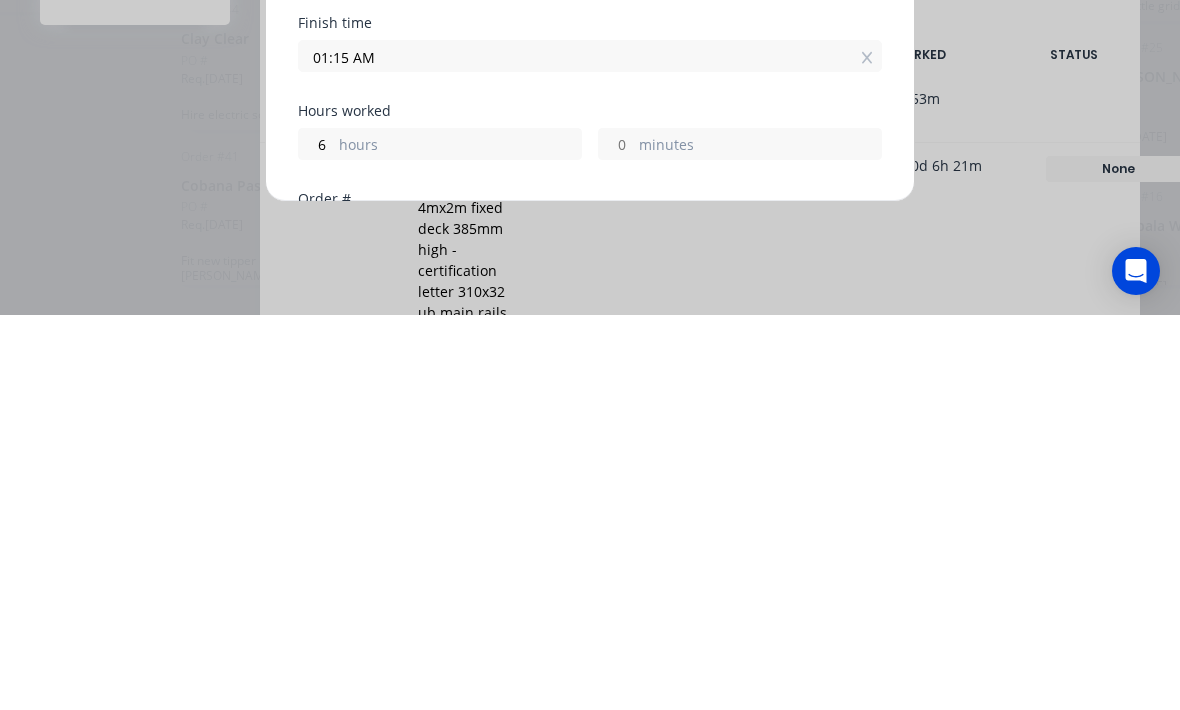 type on "01:15 AM" 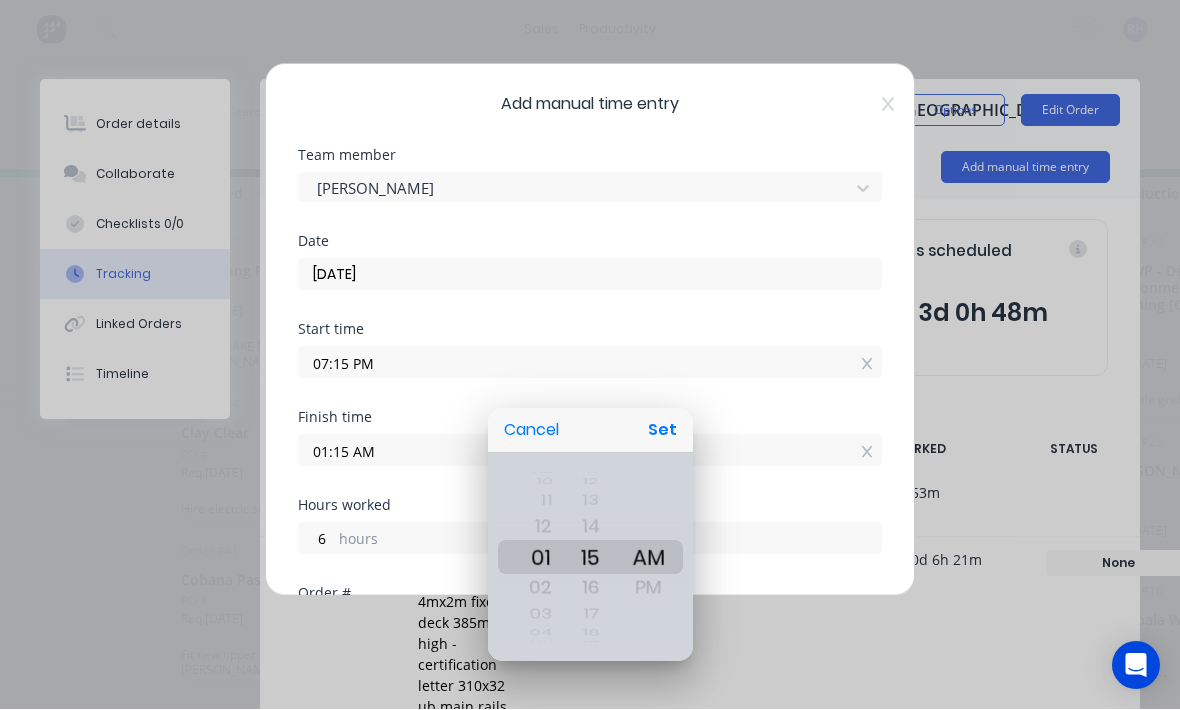 click at bounding box center [590, 355] 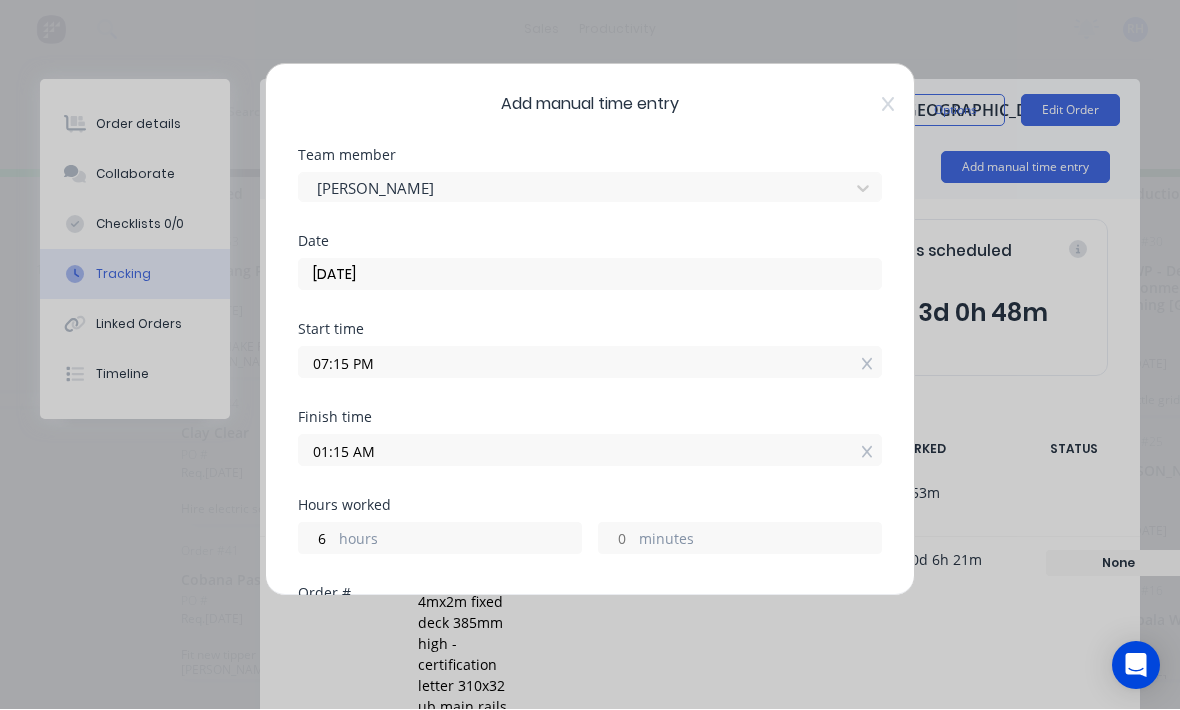 click 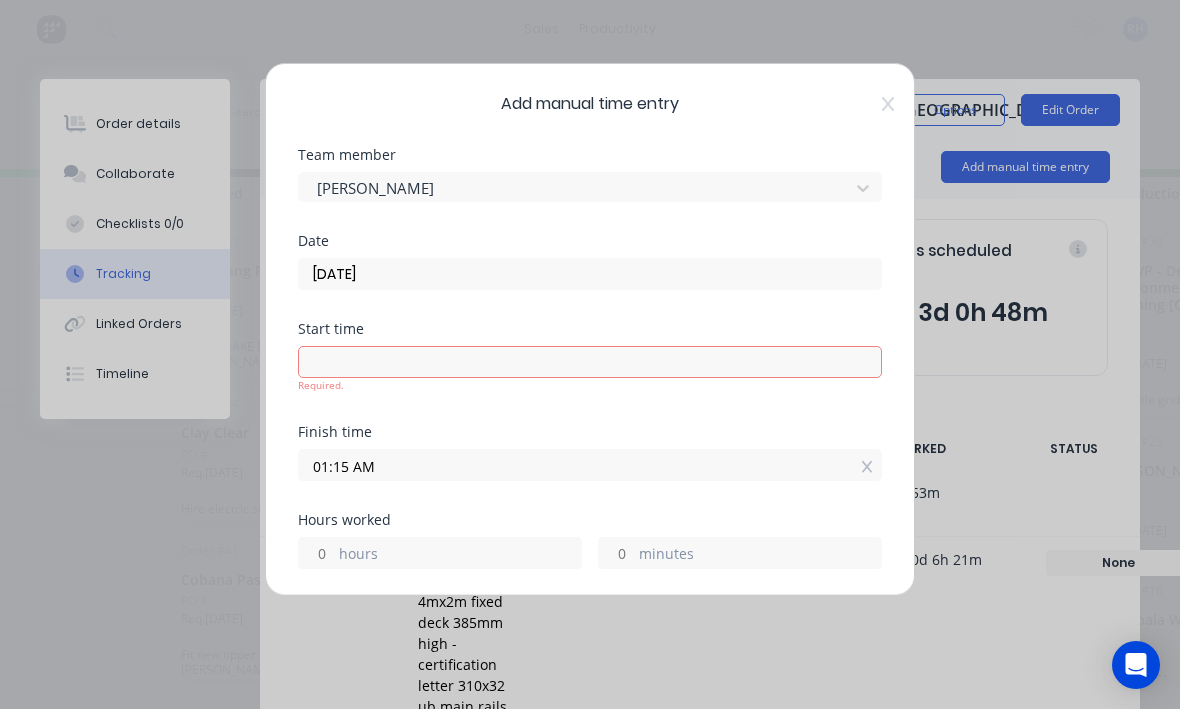 click at bounding box center (590, 363) 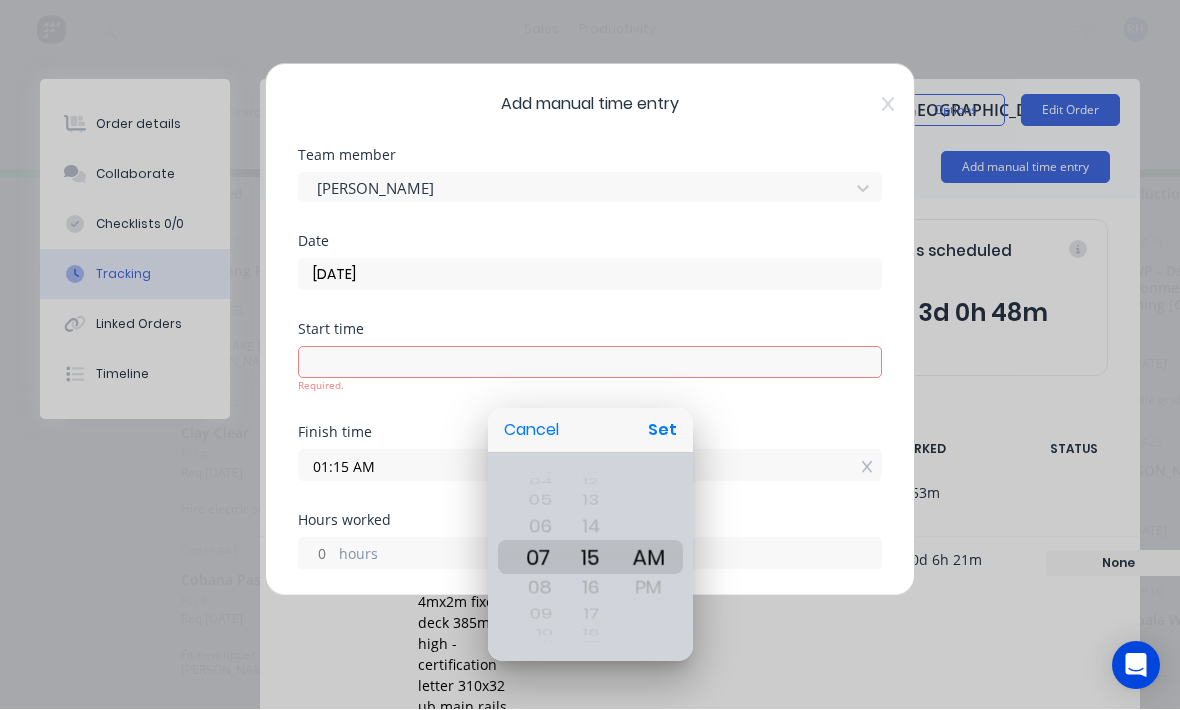 click on "Set" at bounding box center [662, 431] 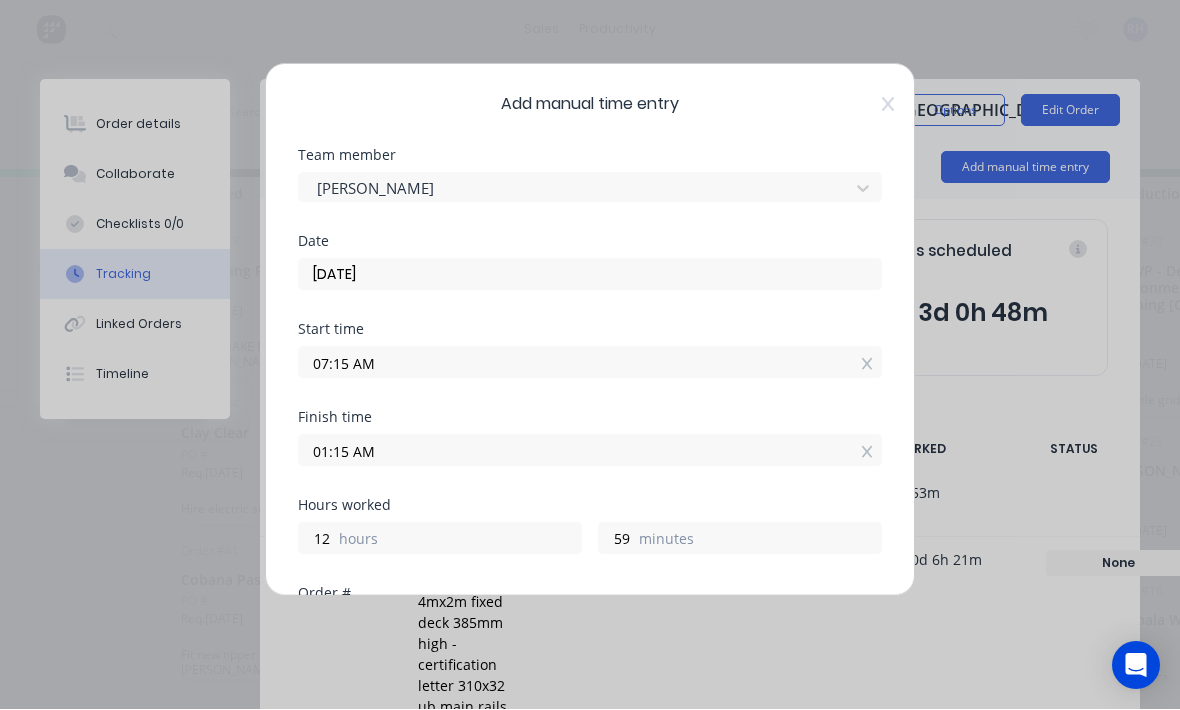 click on "hours" at bounding box center [460, 541] 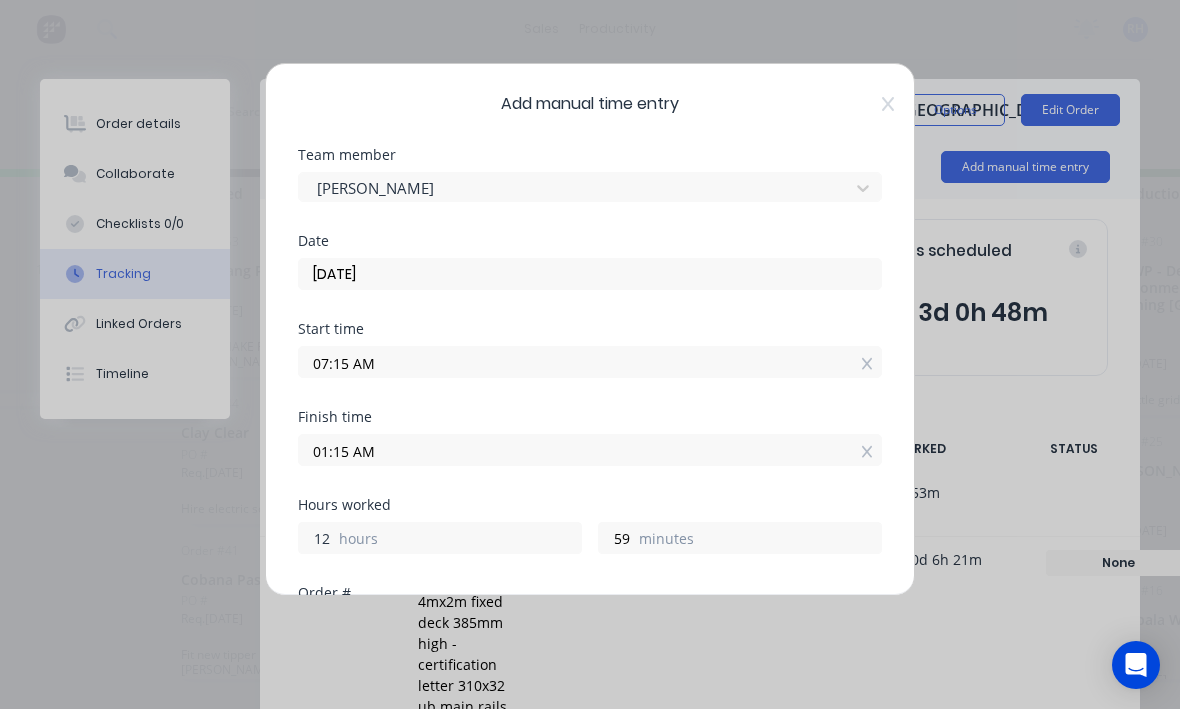 scroll, scrollTop: 36, scrollLeft: 0, axis: vertical 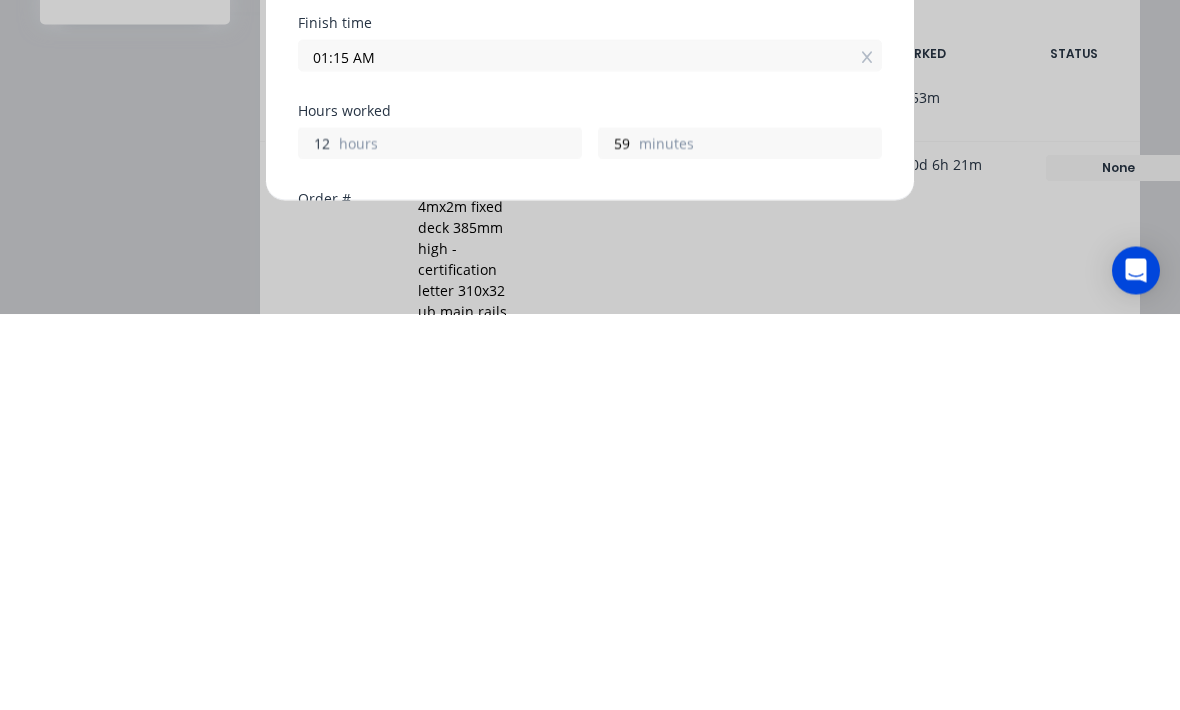 type on "1" 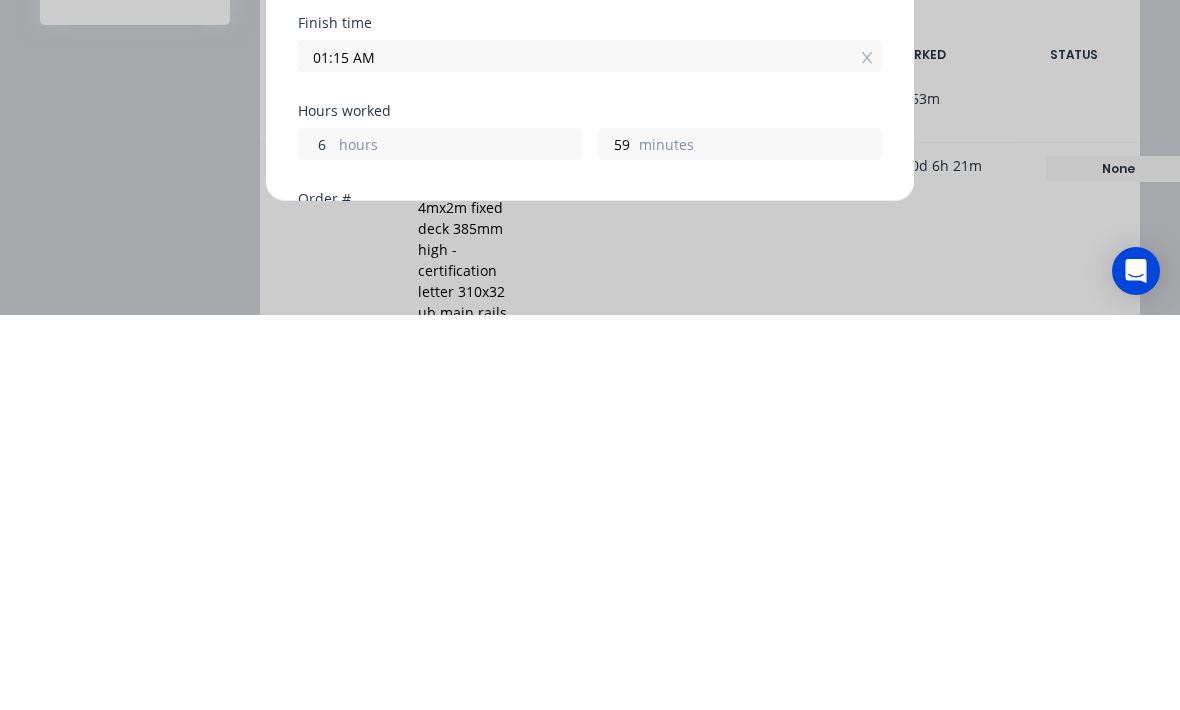 type on "6" 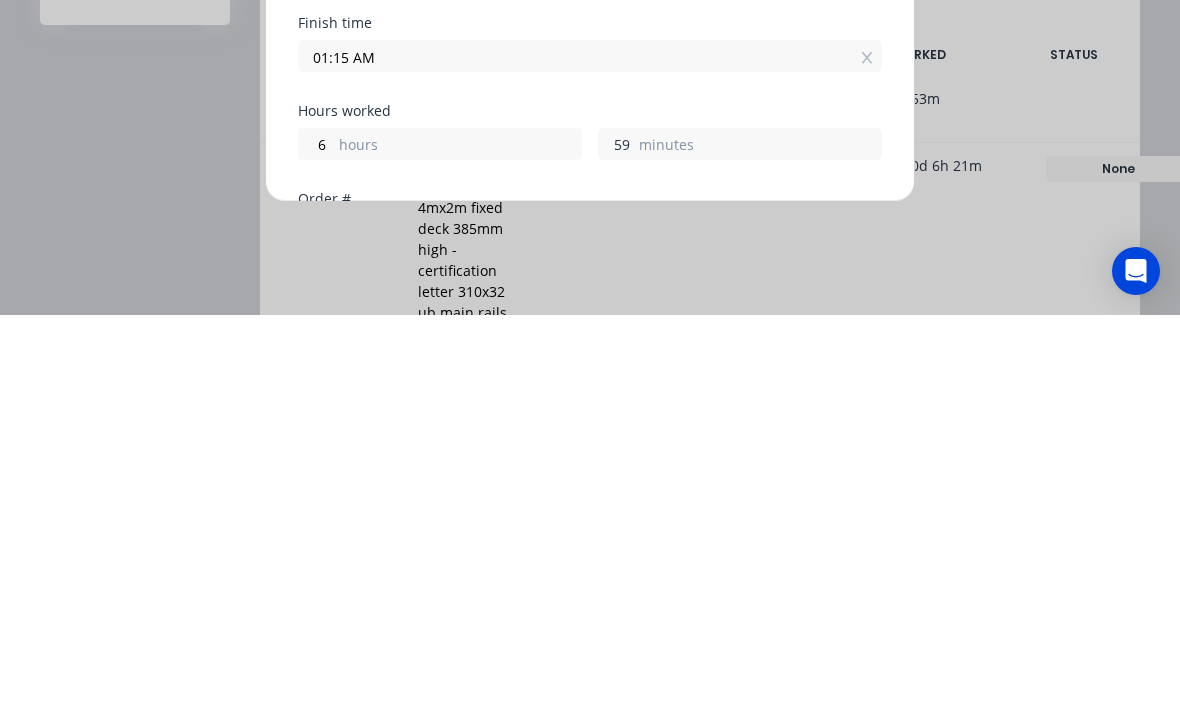 type on "02:14 PM" 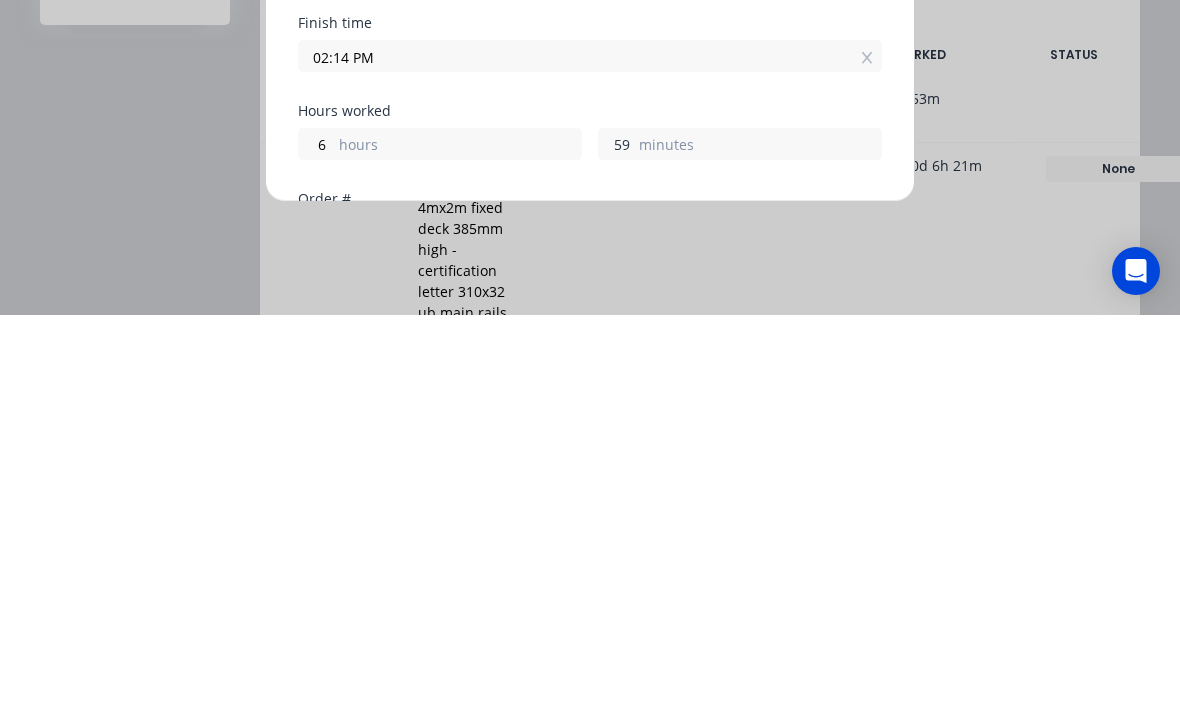 type on "5" 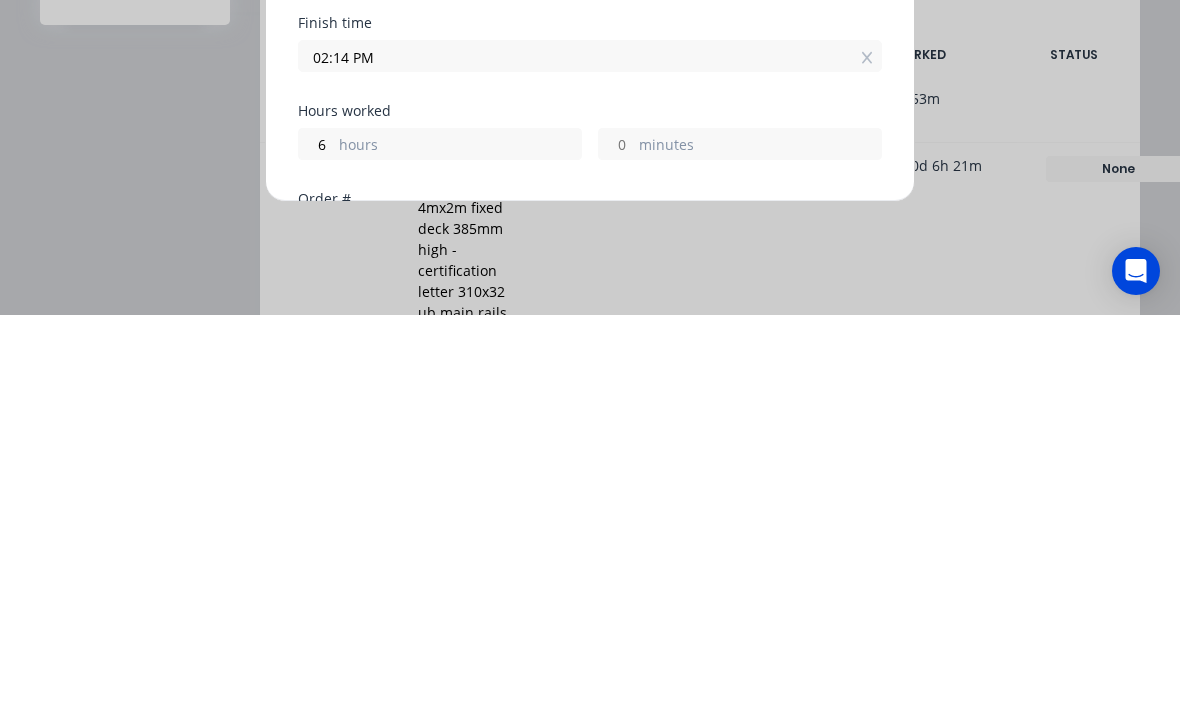 type 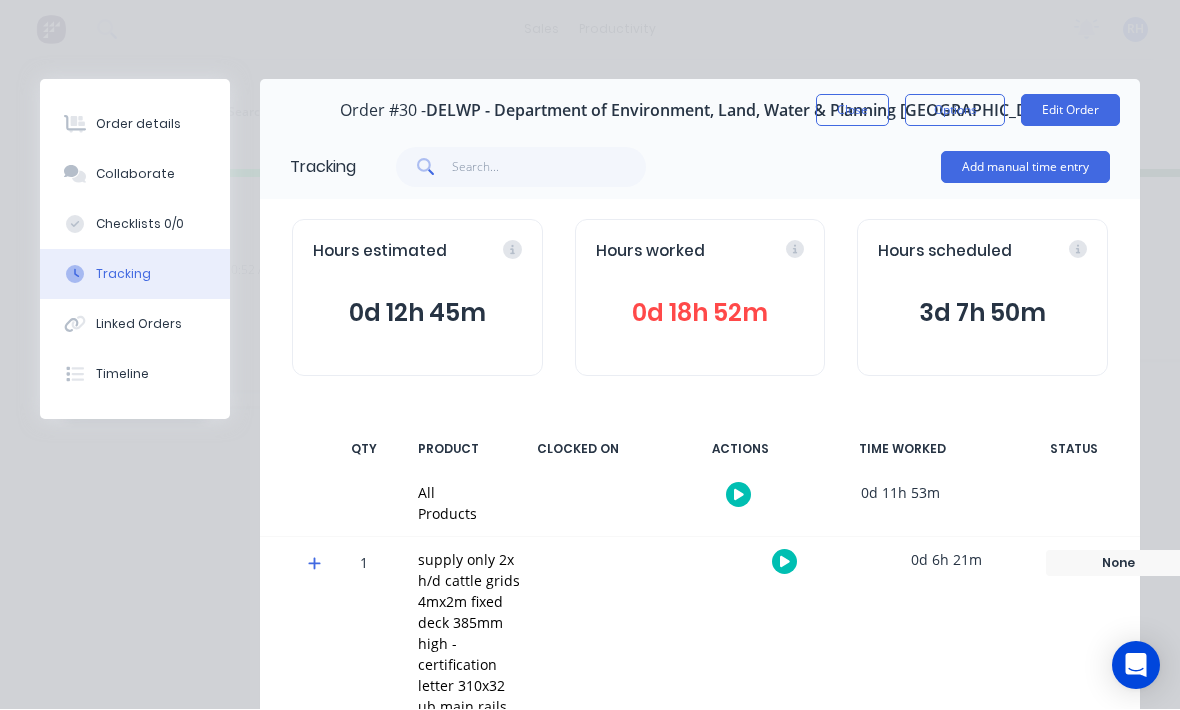 scroll, scrollTop: 0, scrollLeft: 0, axis: both 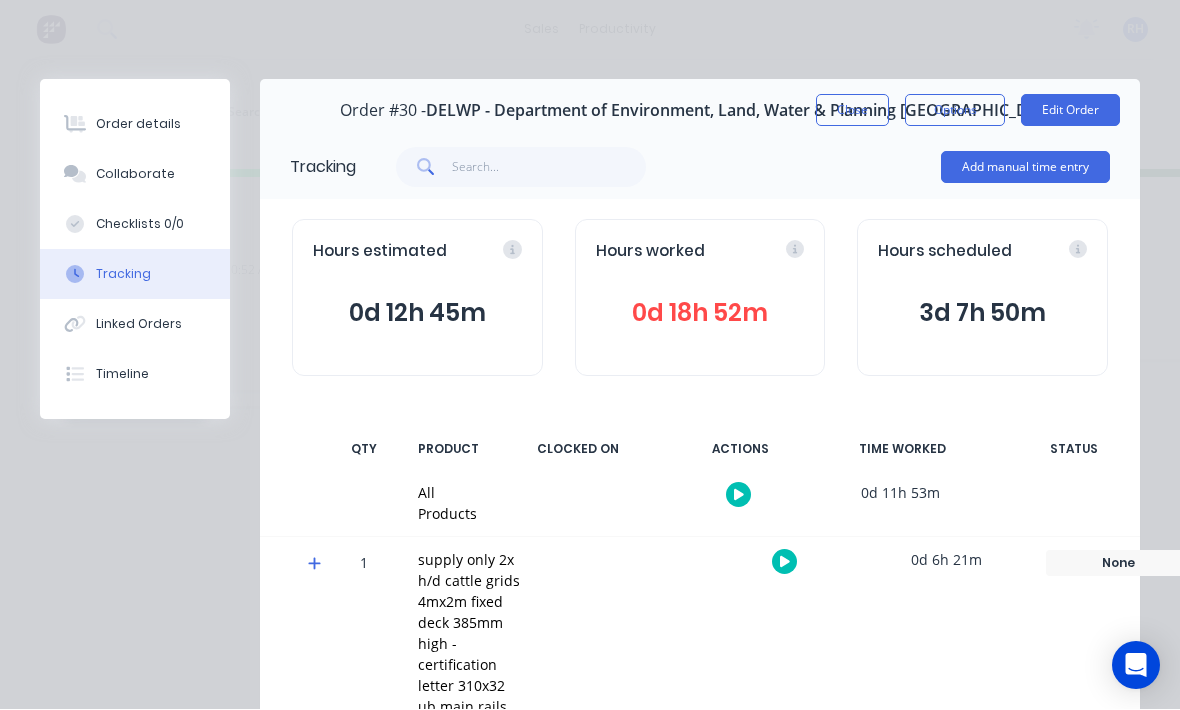 click on "Tracking" at bounding box center [135, 275] 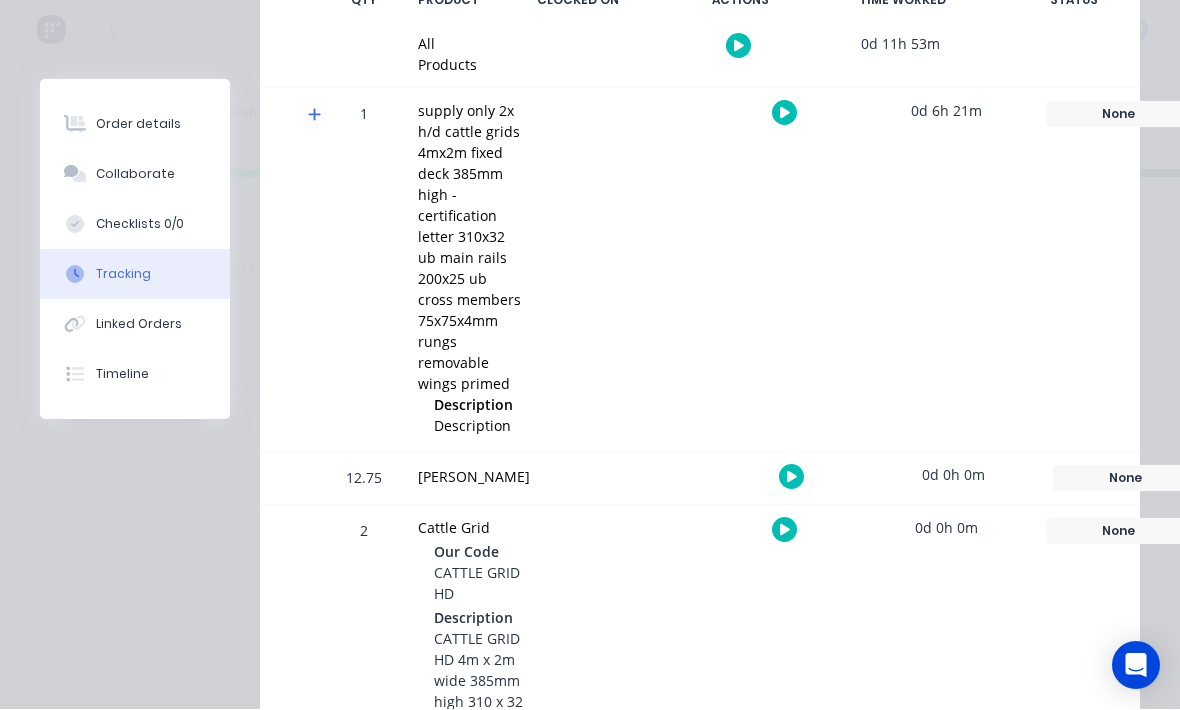 scroll, scrollTop: 434, scrollLeft: 0, axis: vertical 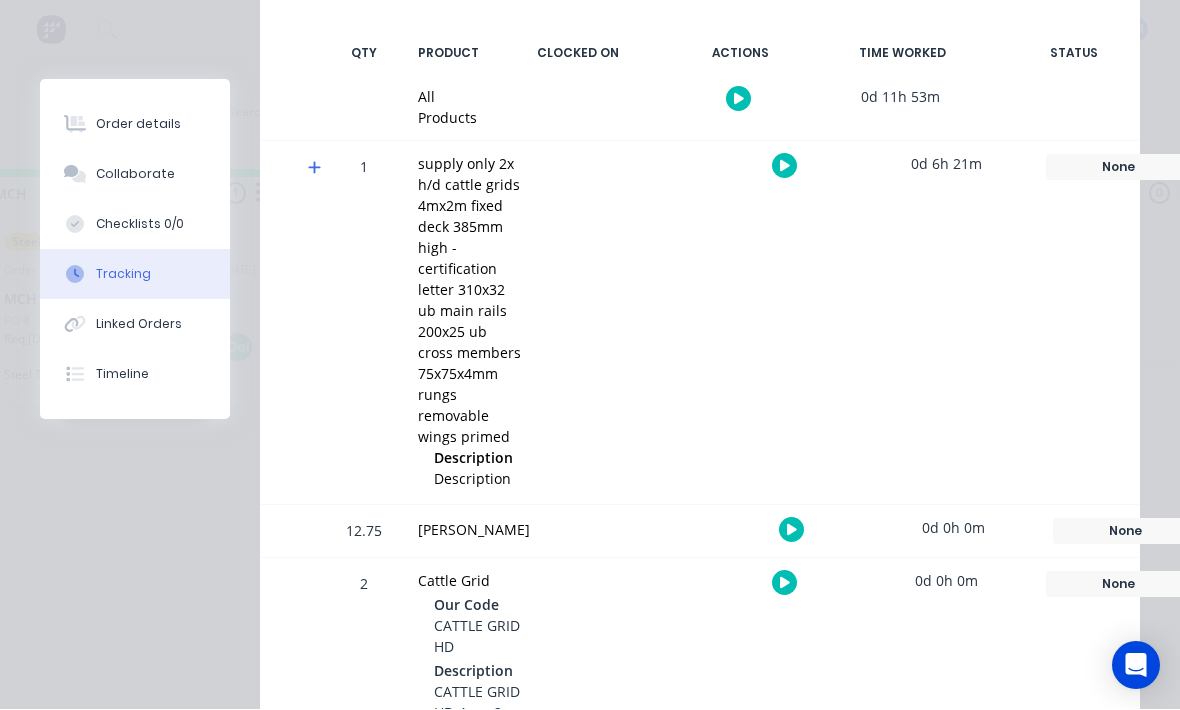 click on "Timeline" at bounding box center (135, 375) 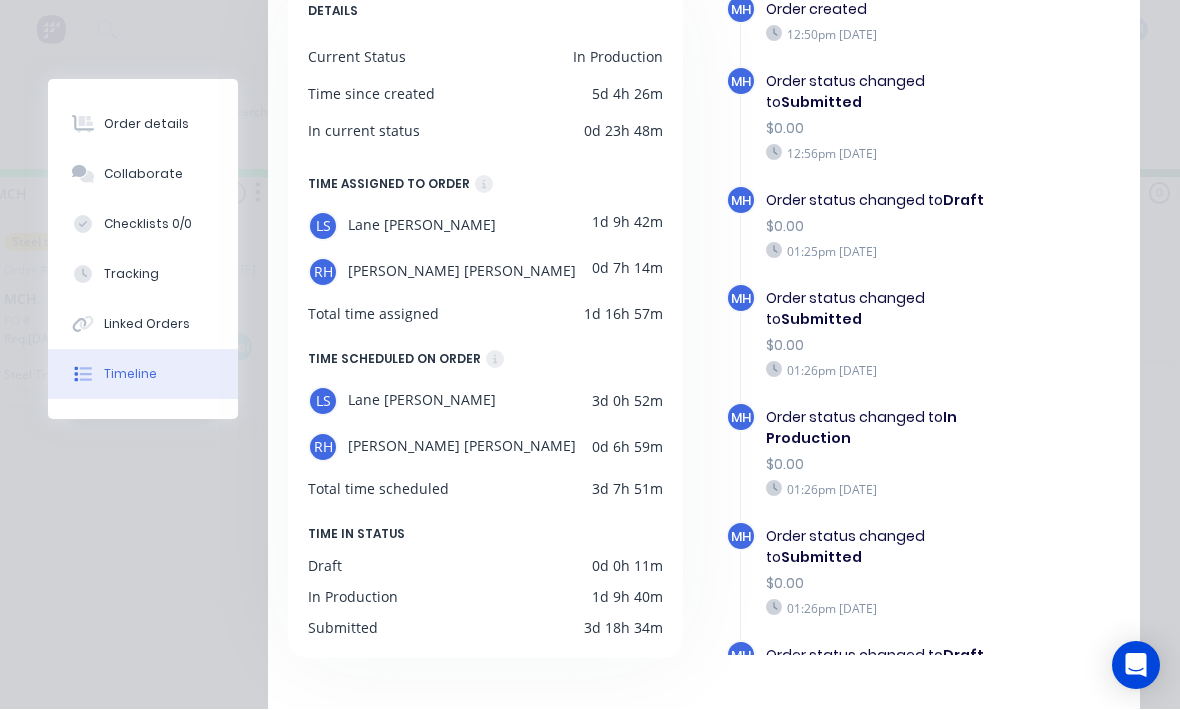 click on "Tracking" at bounding box center [131, 275] 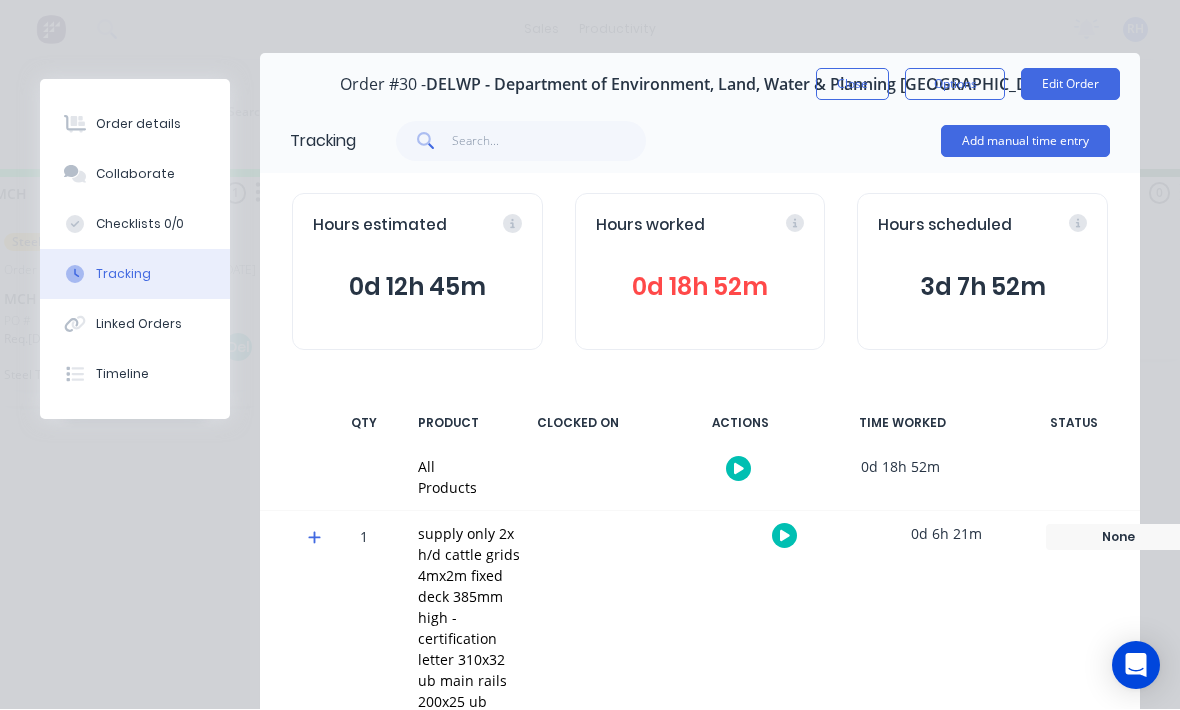 scroll, scrollTop: 25, scrollLeft: 0, axis: vertical 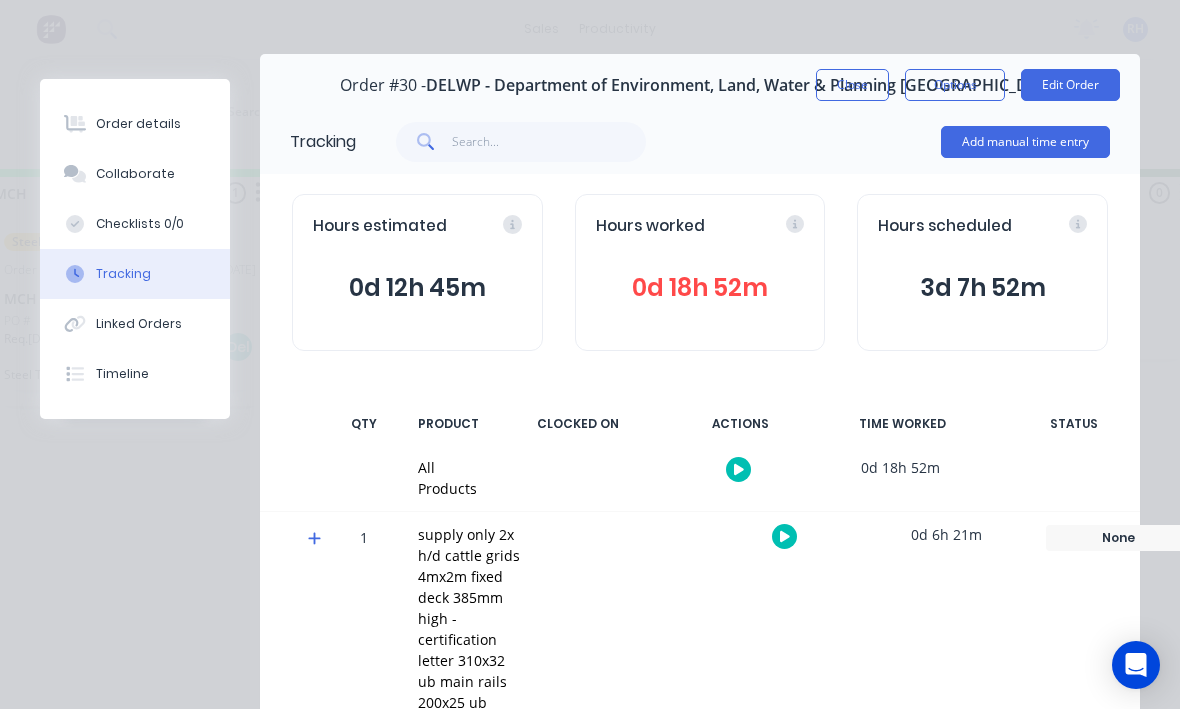 click on "Timeline" at bounding box center [122, 375] 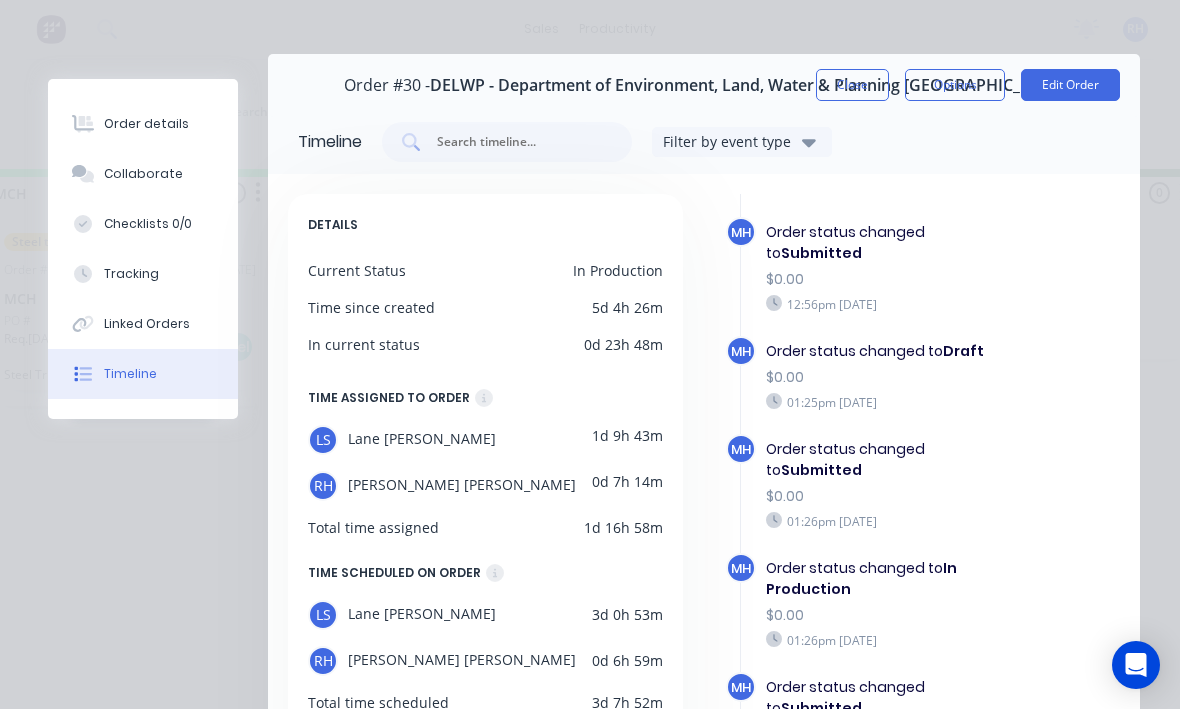 scroll, scrollTop: 64, scrollLeft: 0, axis: vertical 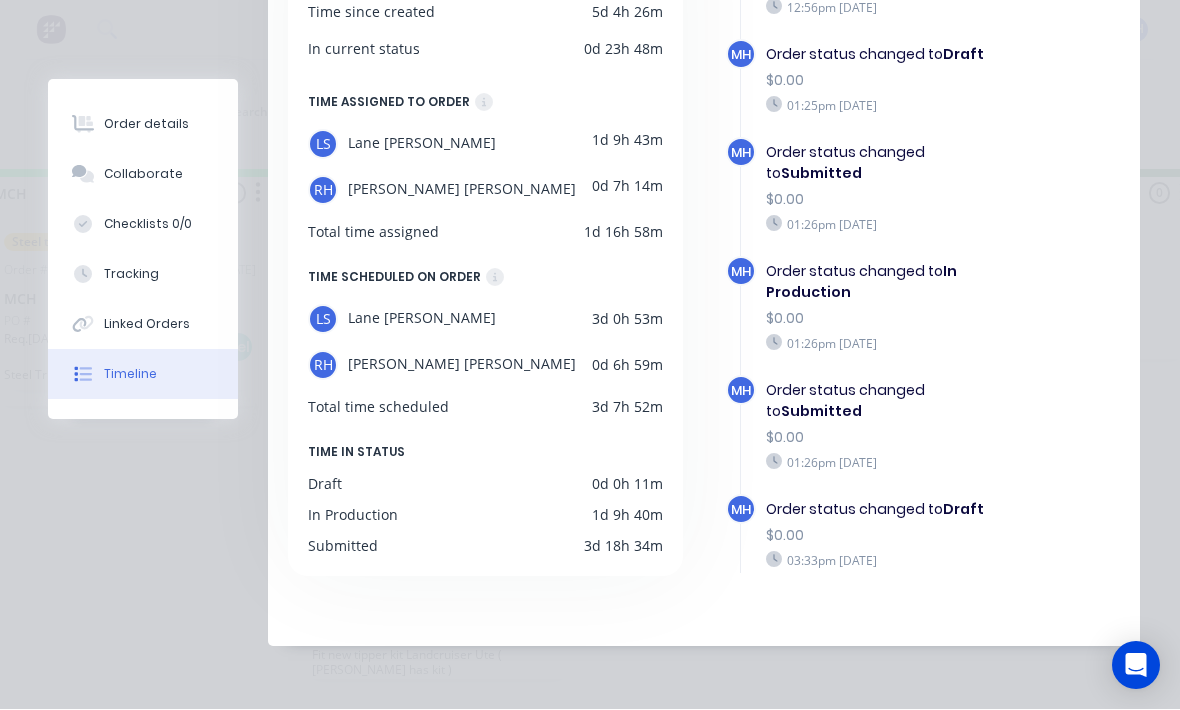 click on "0d 6h 59m" at bounding box center (627, 366) 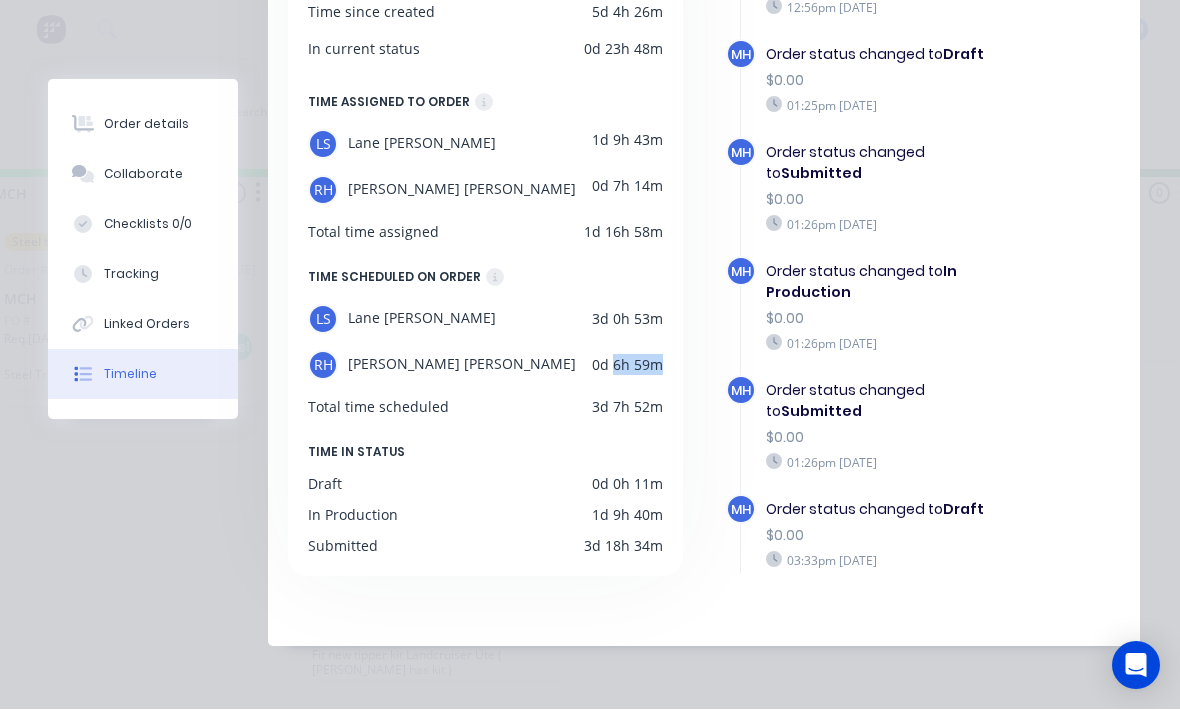 click on "[PERSON_NAME] 0d 6h 59m" at bounding box center [485, 366] 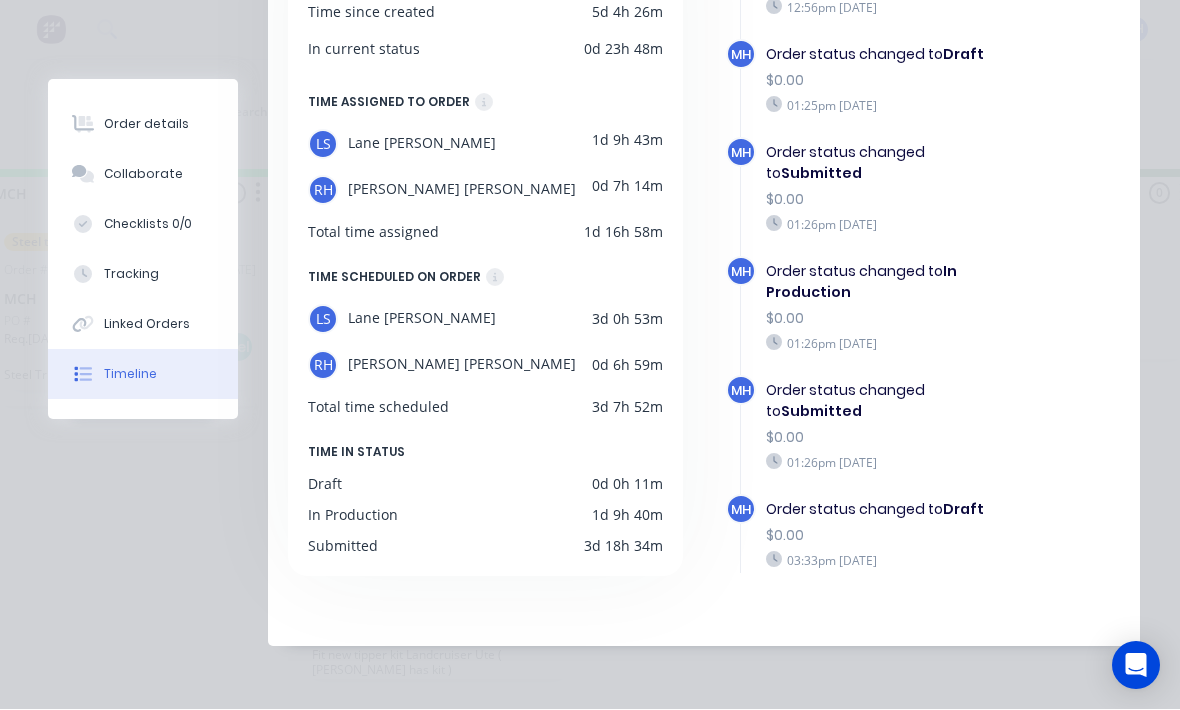 click on "Order details" at bounding box center (143, 125) 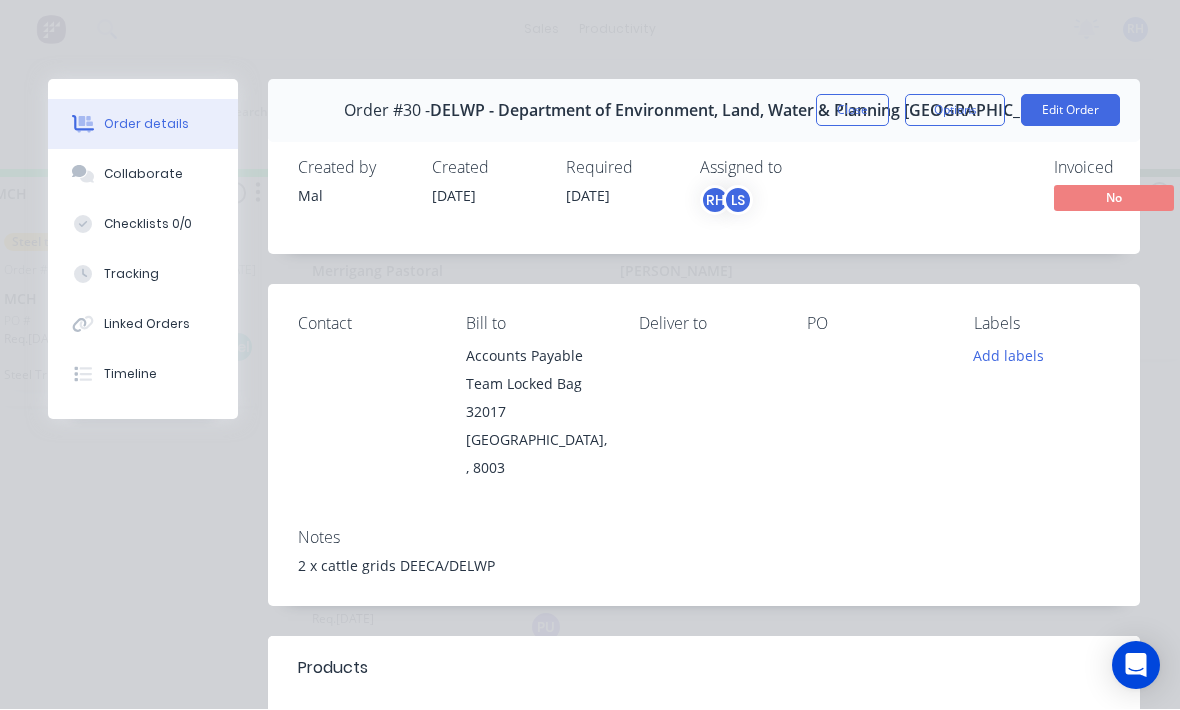 scroll, scrollTop: 0, scrollLeft: 0, axis: both 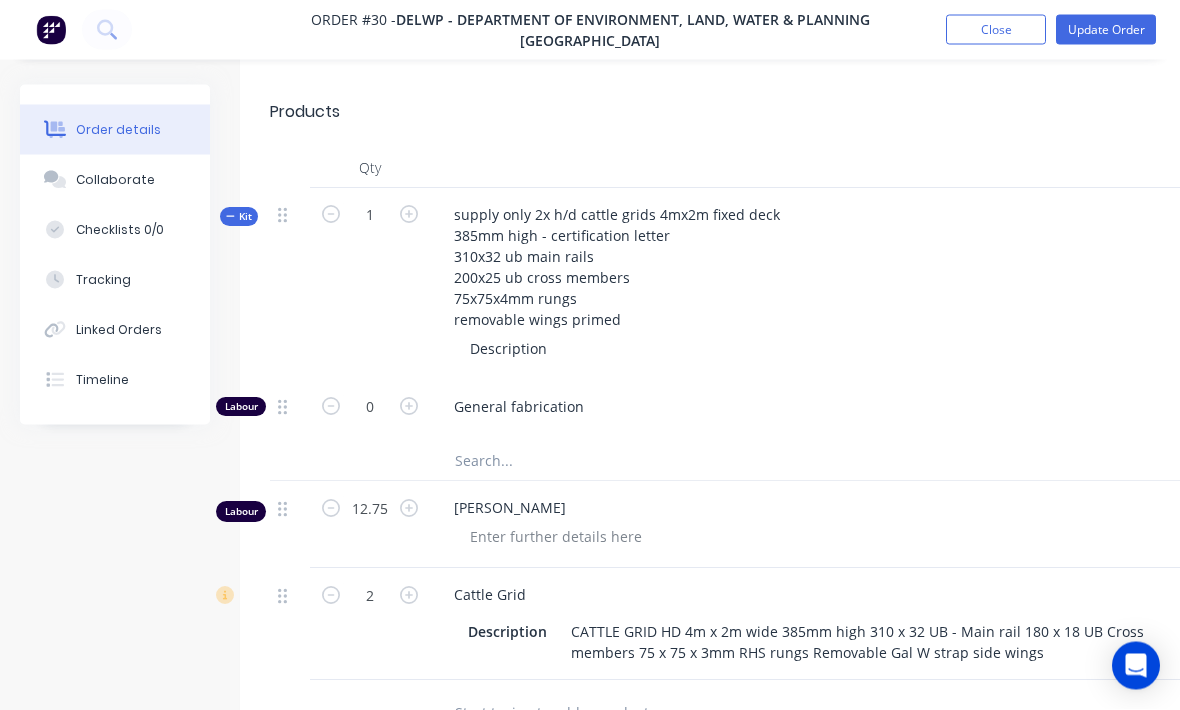 click on "Tracking" at bounding box center (115, 280) 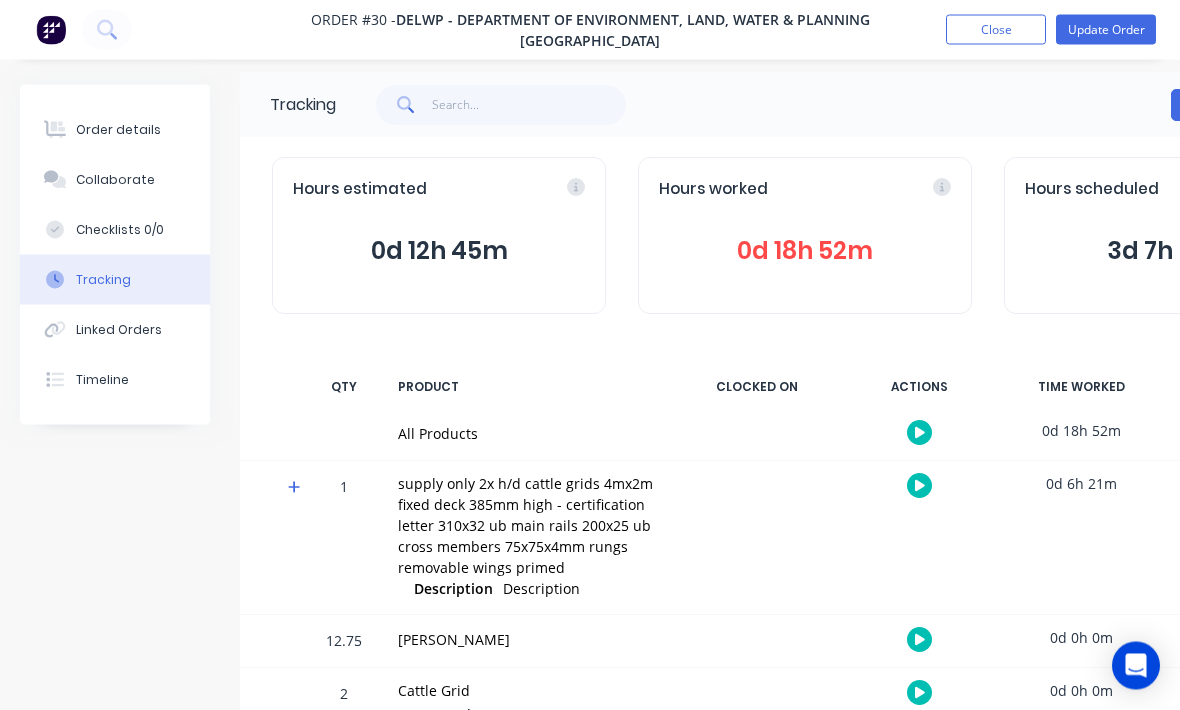 scroll, scrollTop: 0, scrollLeft: 0, axis: both 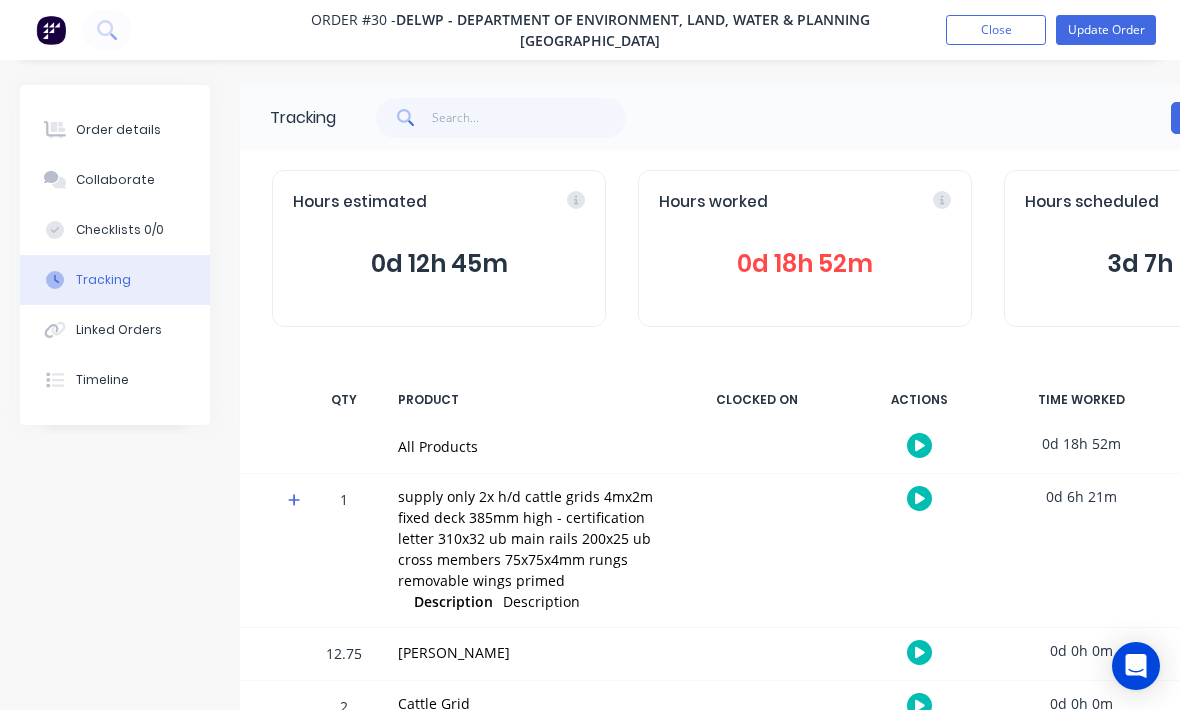click on "Linked Orders" at bounding box center [115, 330] 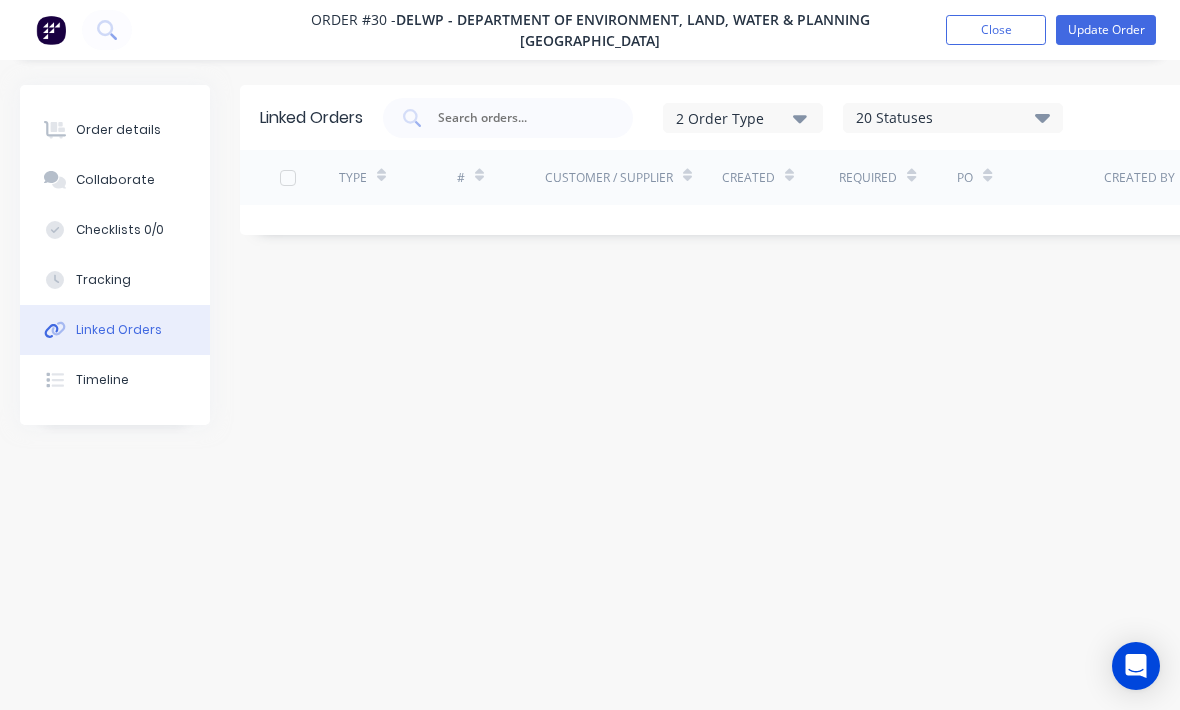 click on "Timeline" at bounding box center (115, 380) 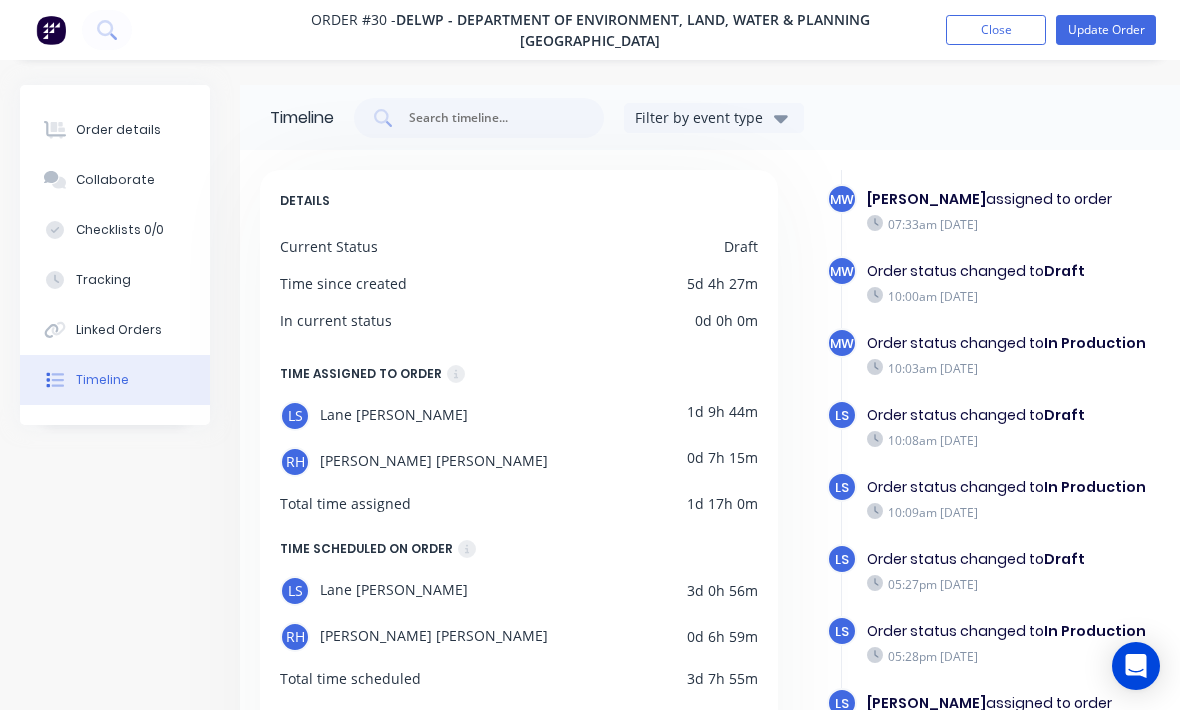 scroll, scrollTop: 647, scrollLeft: 0, axis: vertical 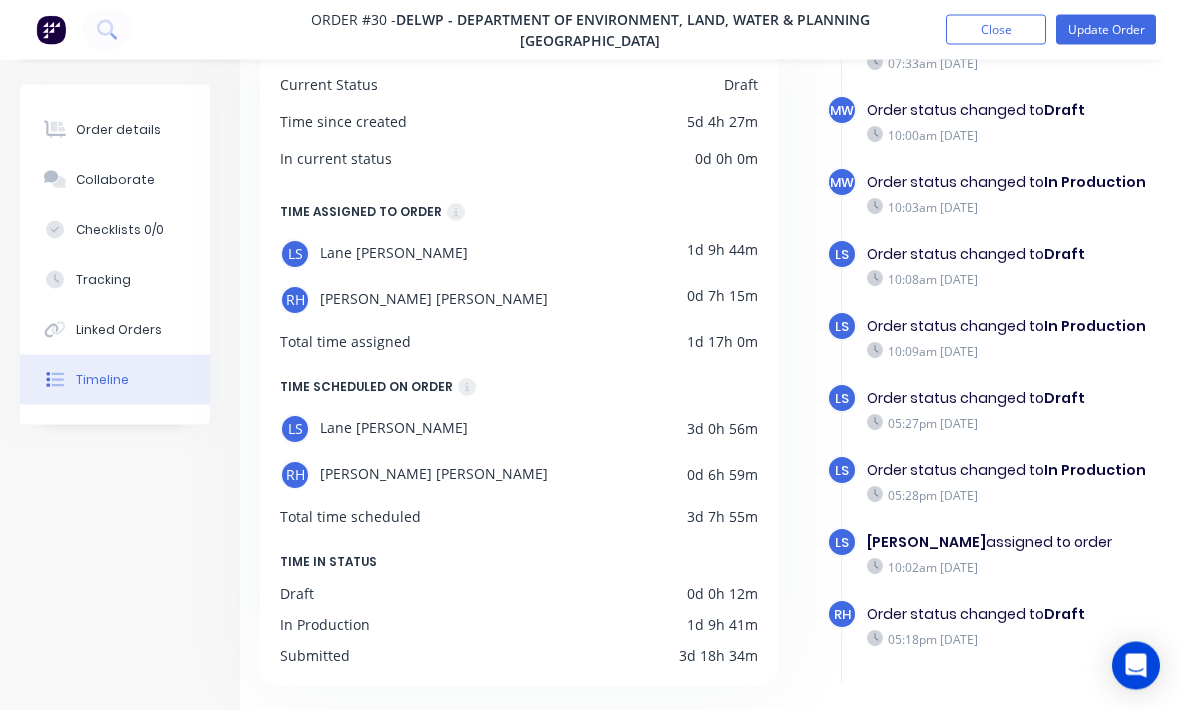 click on "[PERSON_NAME]" at bounding box center (414, 476) 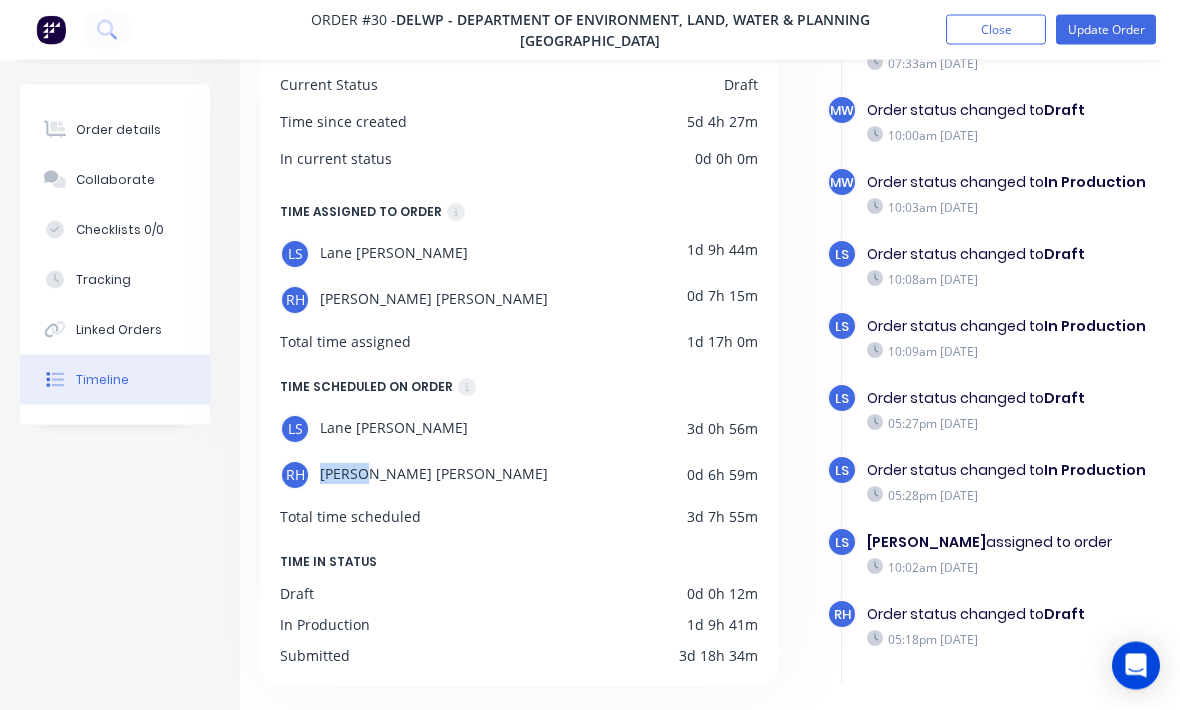 click on "0d 6h 59m" at bounding box center [722, 476] 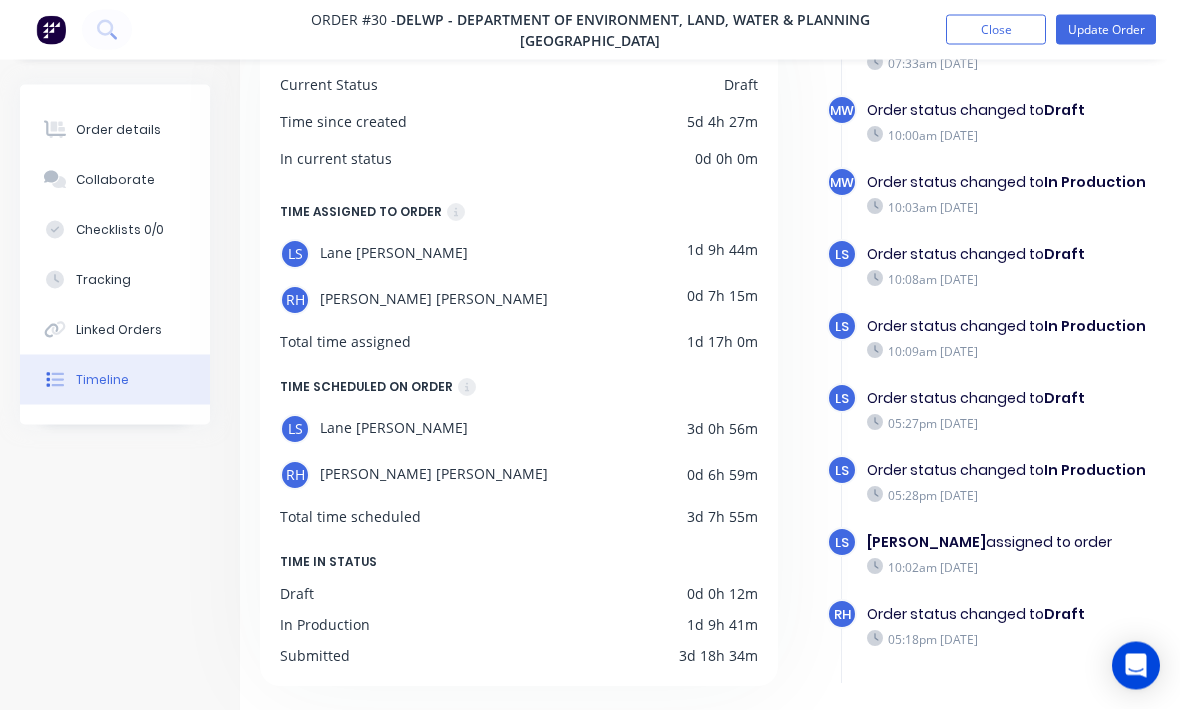 click on "0d 6h 59m" at bounding box center (722, 476) 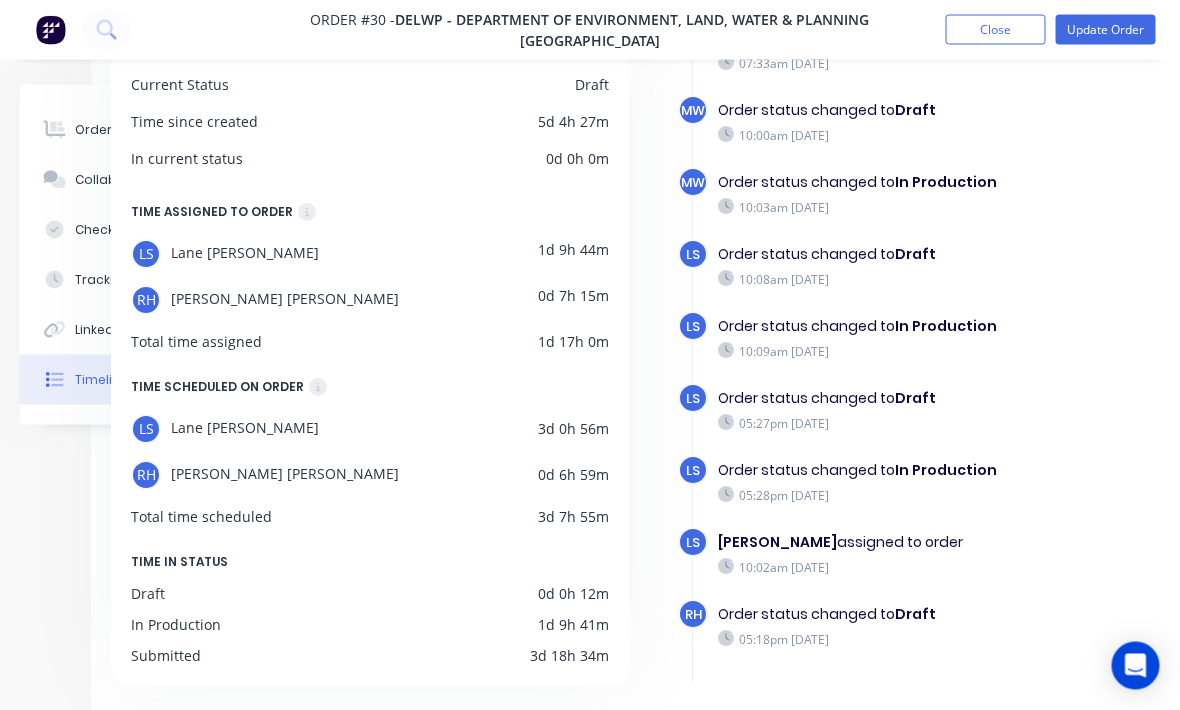 scroll, scrollTop: 161, scrollLeft: 152, axis: both 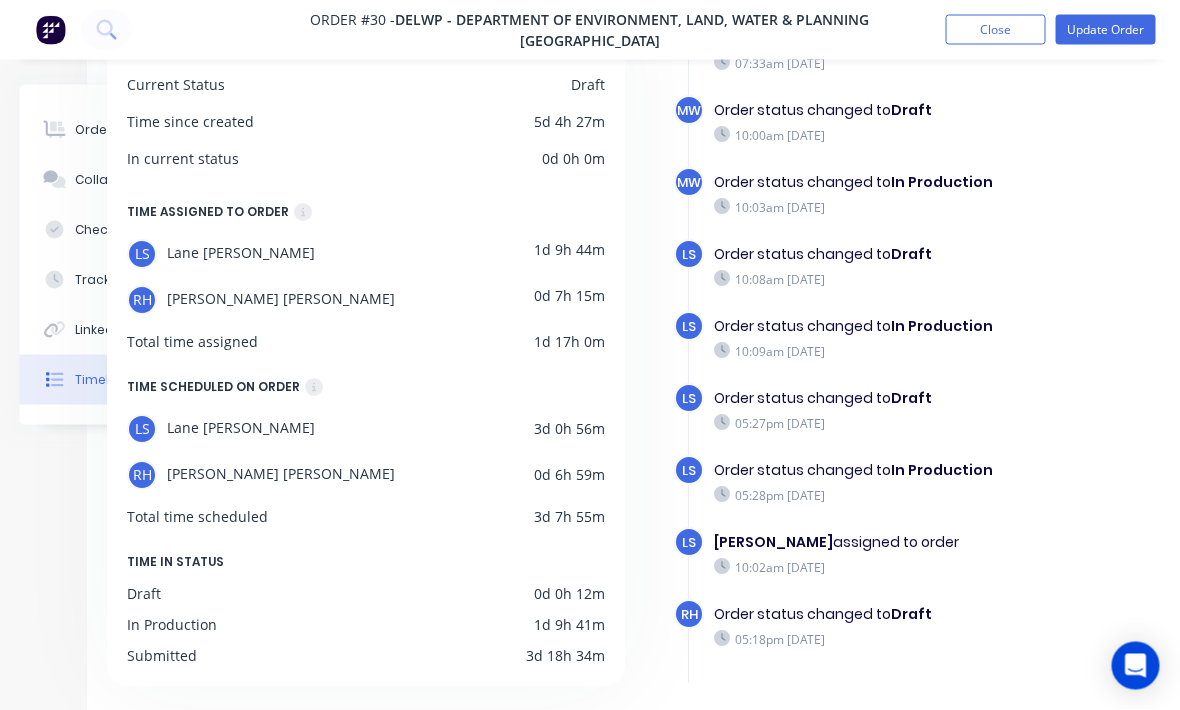 click on "DETAILS Current Status Draft Time since created 5d 4h 27m In current status 0d 0h 0m TIME ASSIGNED TO ORDER [PERSON_NAME] 1d 9h 44m [PERSON_NAME] 0d 7h 15m Total time assigned 1d 17h 0m TIME SCHEDULED ON ORDER  [PERSON_NAME] 3d 0h 56m [PERSON_NAME] 0d 6h 59m Total time scheduled 3d 7h 55m TIME IN STATUS Draft 0d 0h 12m In Production 1d 9h 41m Submitted 3d 18h 34m" at bounding box center [367, 348] 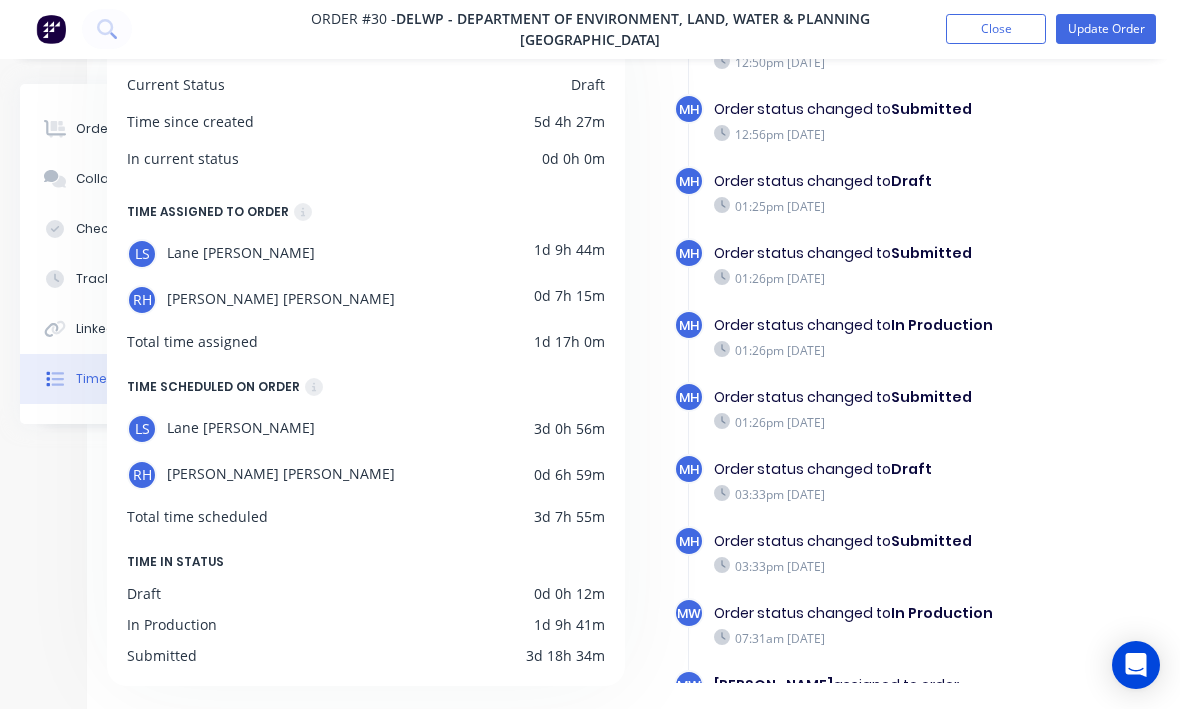 scroll, scrollTop: -17, scrollLeft: 0, axis: vertical 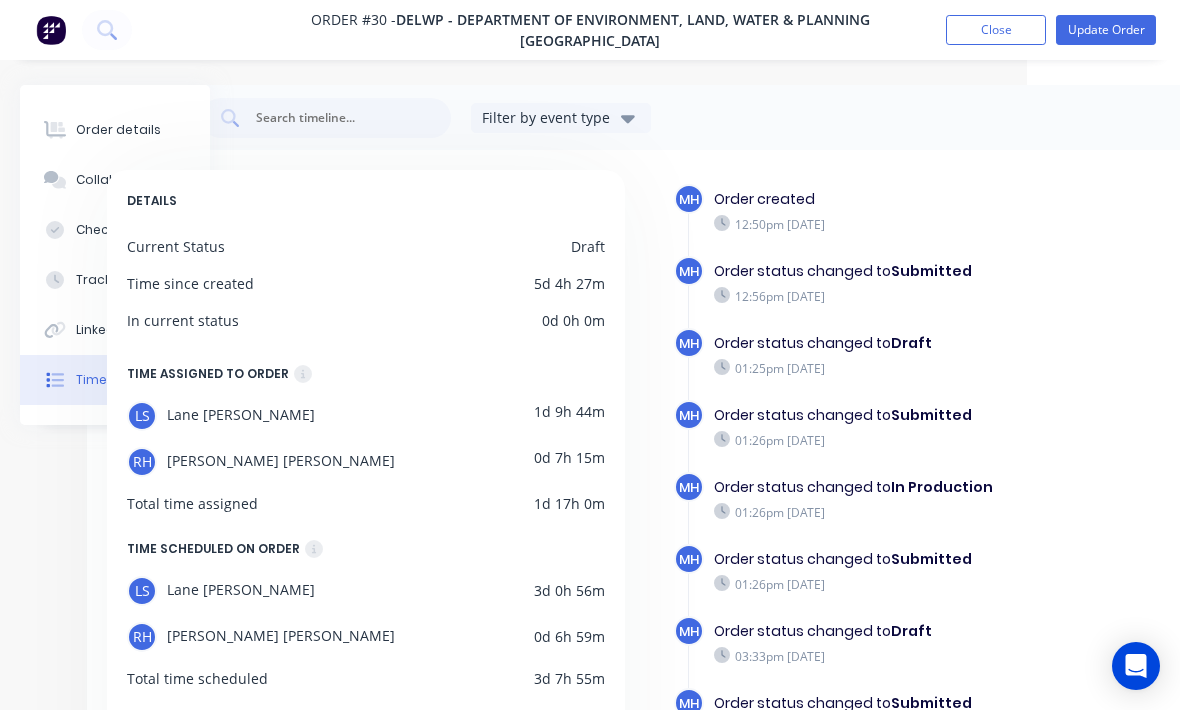 click at bounding box center (51, 30) 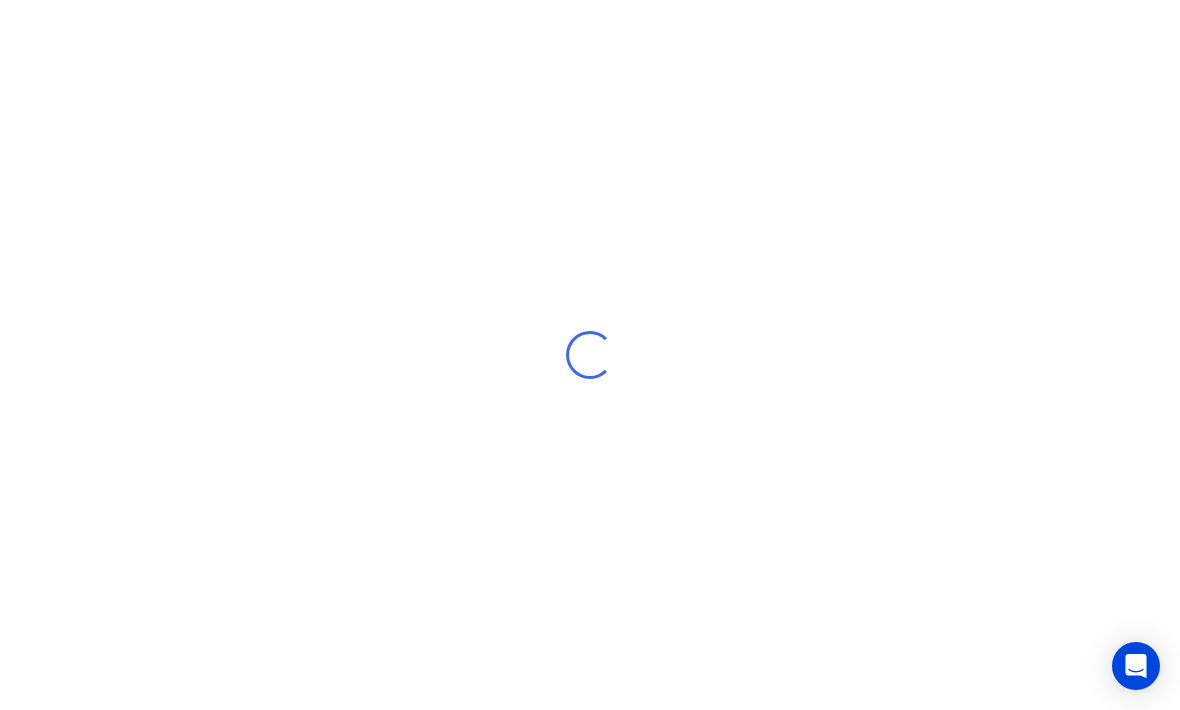 scroll, scrollTop: 0, scrollLeft: 0, axis: both 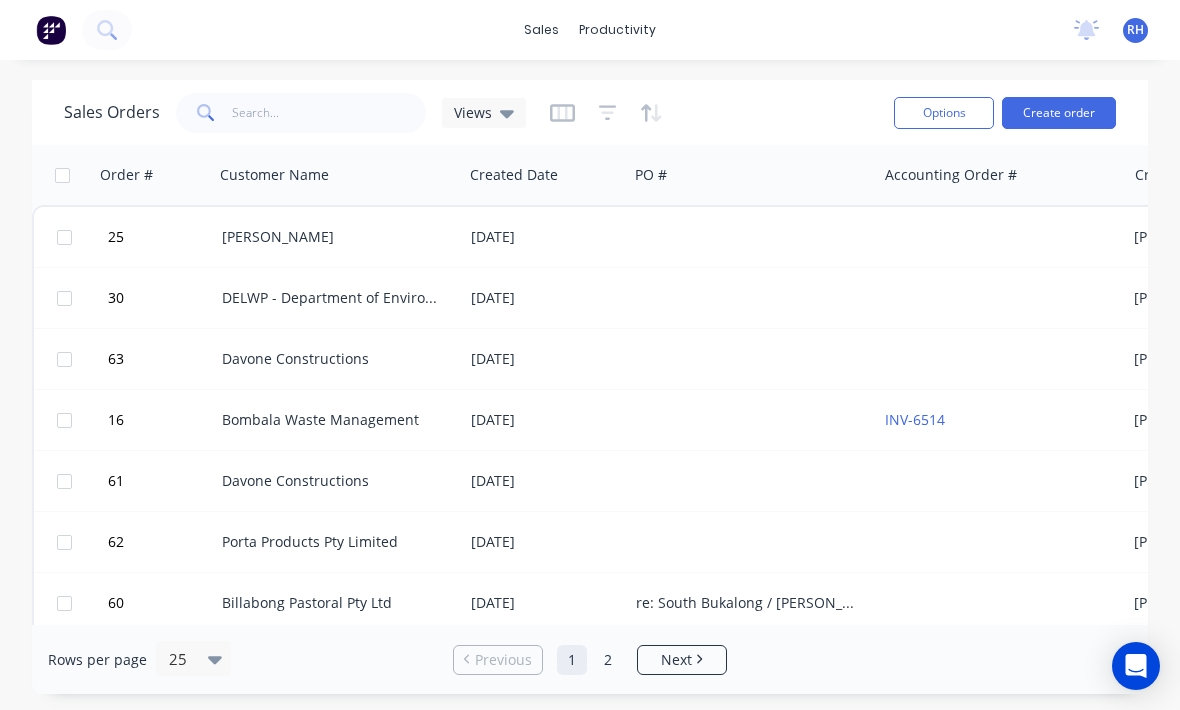 click at bounding box center (51, 30) 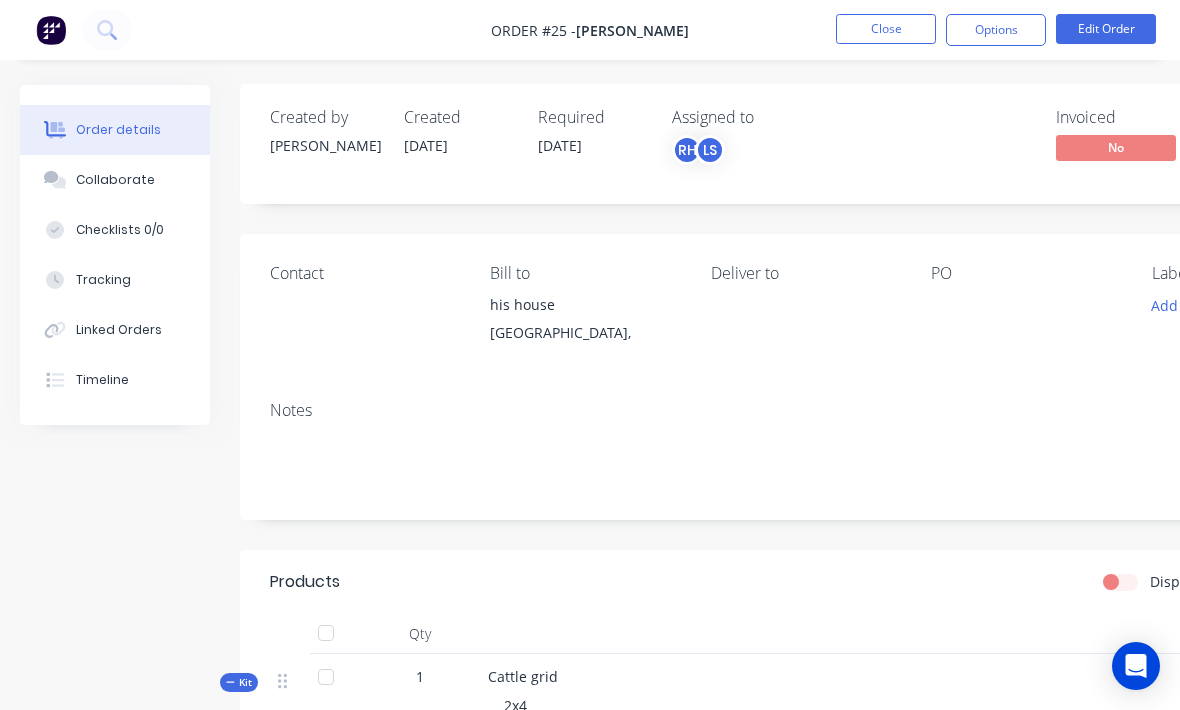 scroll, scrollTop: 65, scrollLeft: 0, axis: vertical 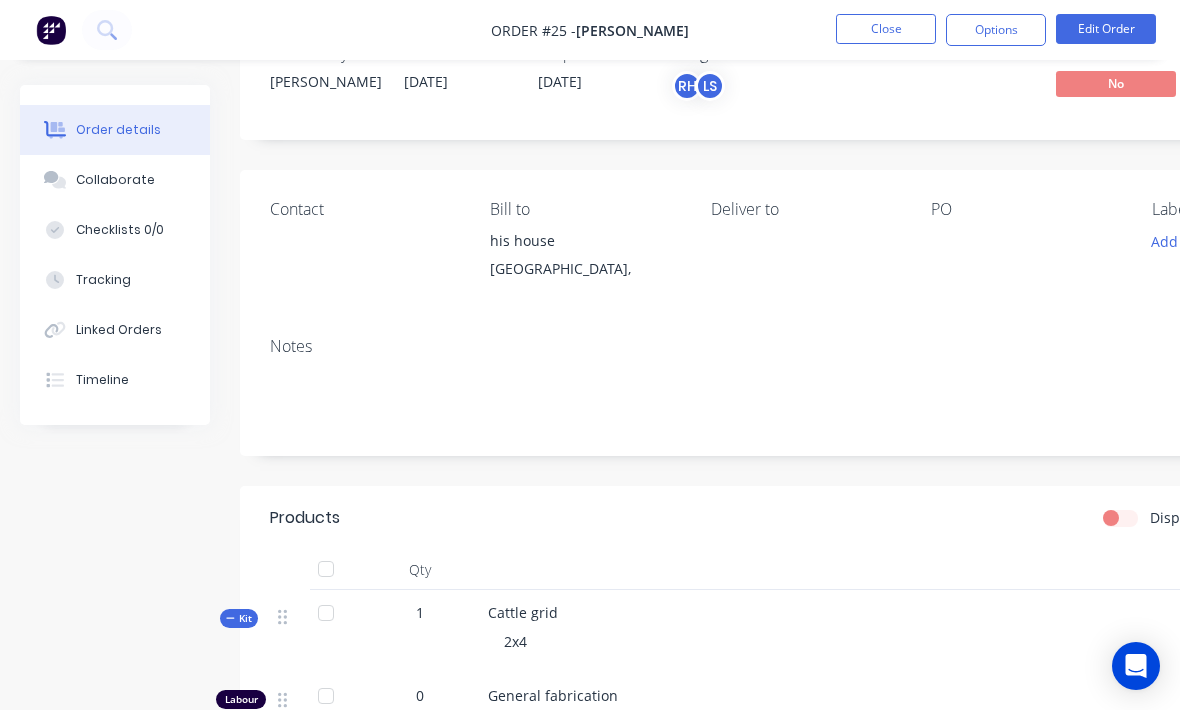 click on "Edit Order" at bounding box center [1106, 29] 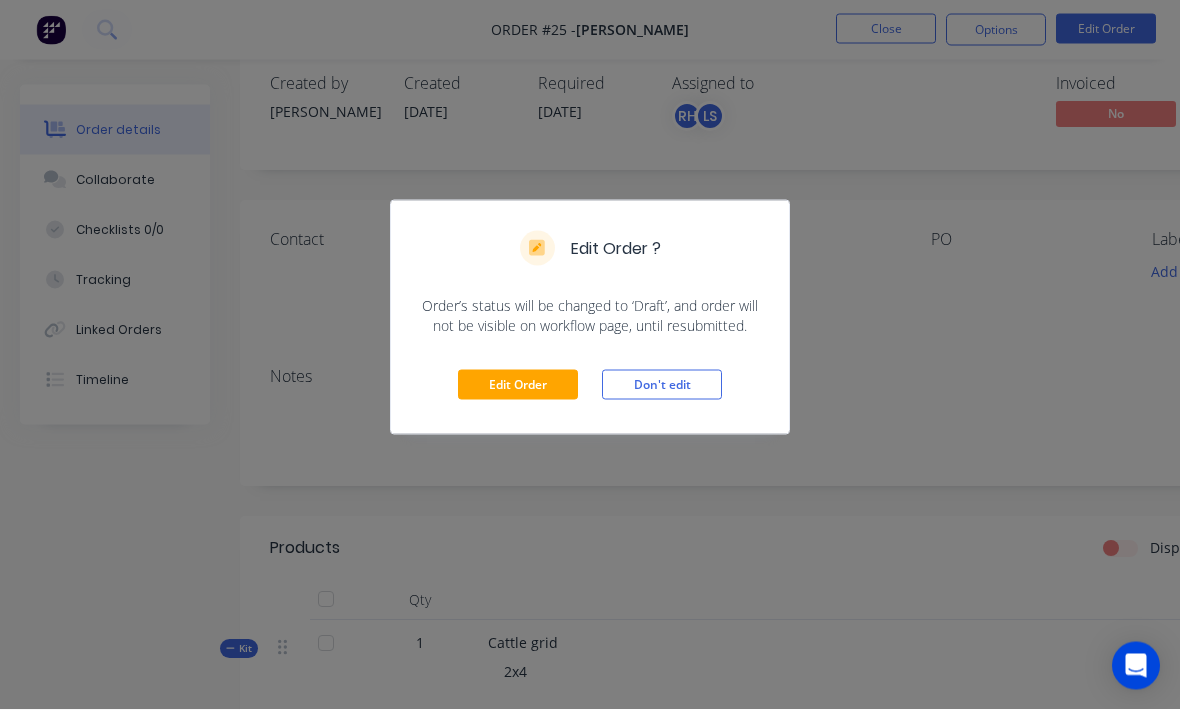scroll, scrollTop: 35, scrollLeft: 0, axis: vertical 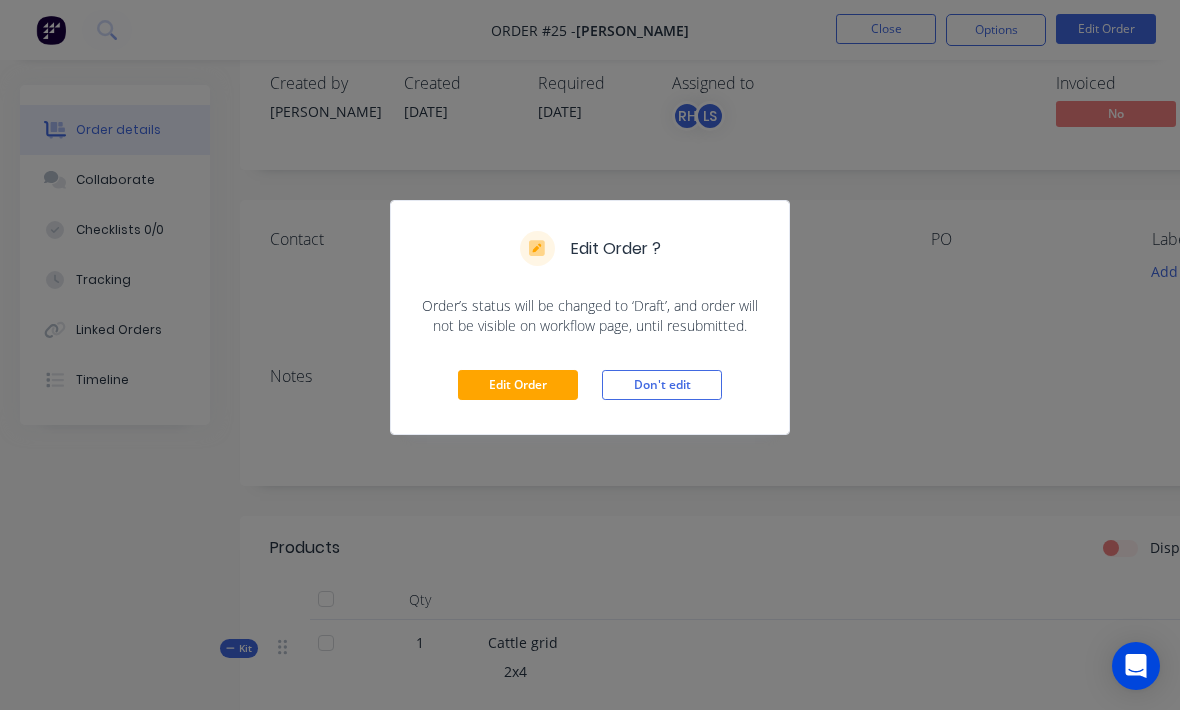 click on "Don't edit" at bounding box center [662, 385] 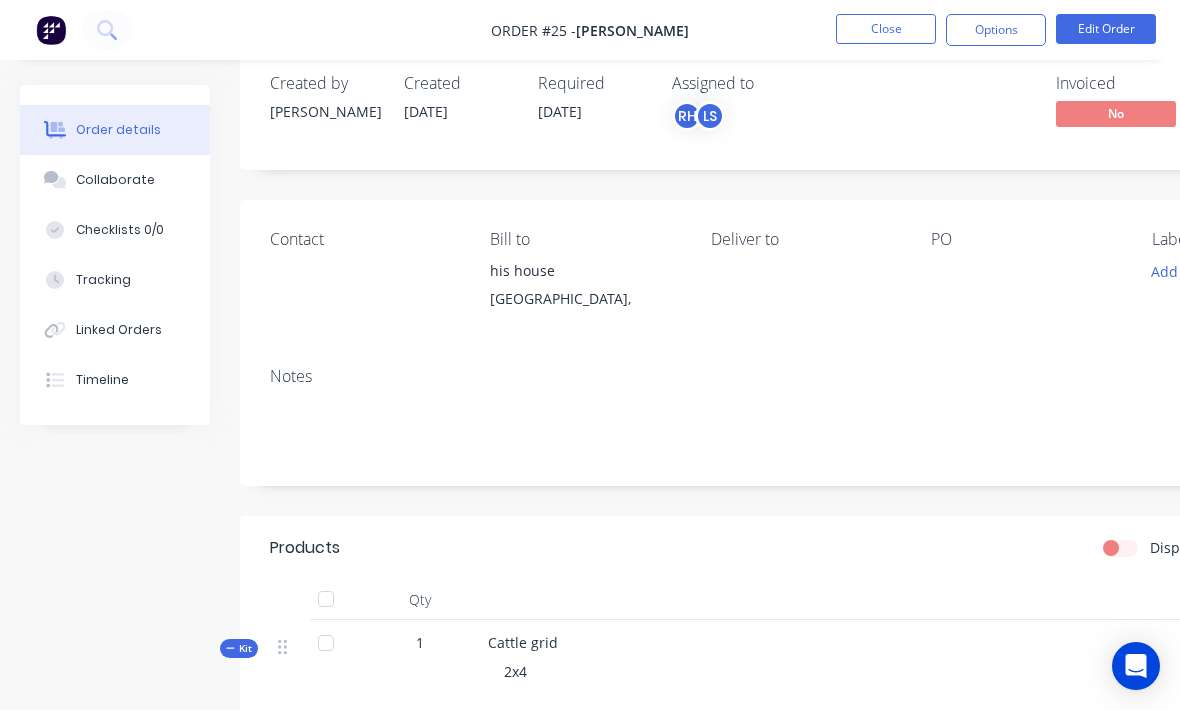click at bounding box center (55, 280) 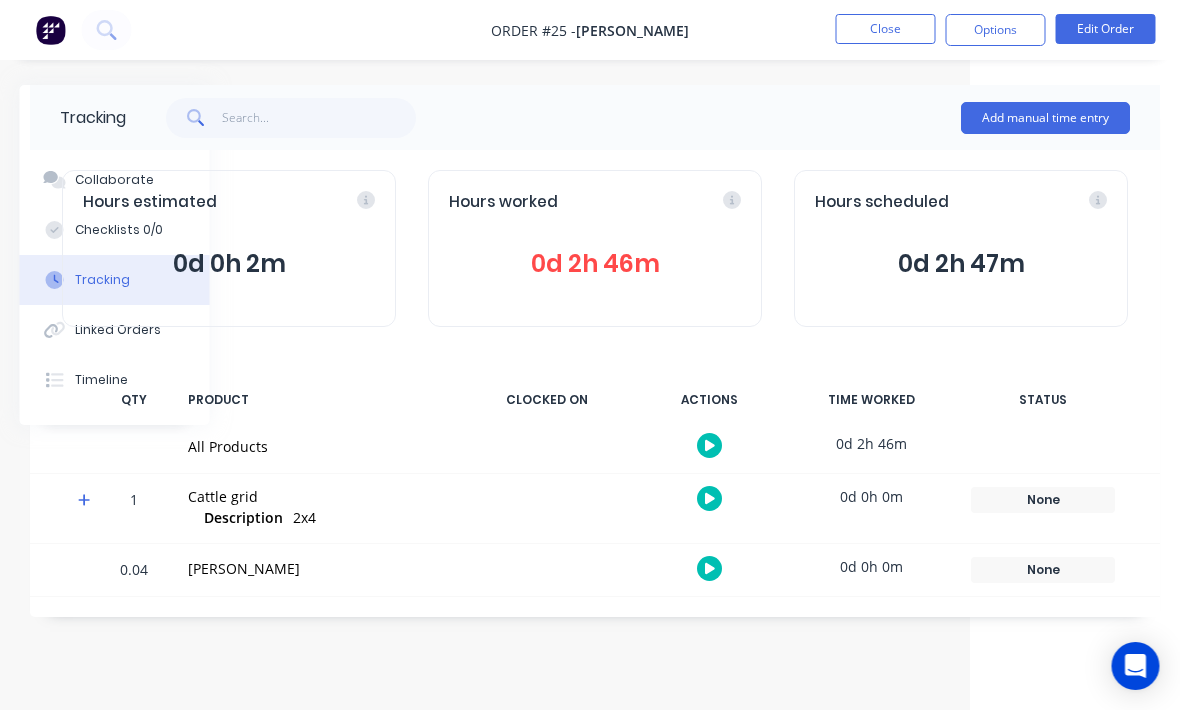 scroll, scrollTop: 0, scrollLeft: 210, axis: horizontal 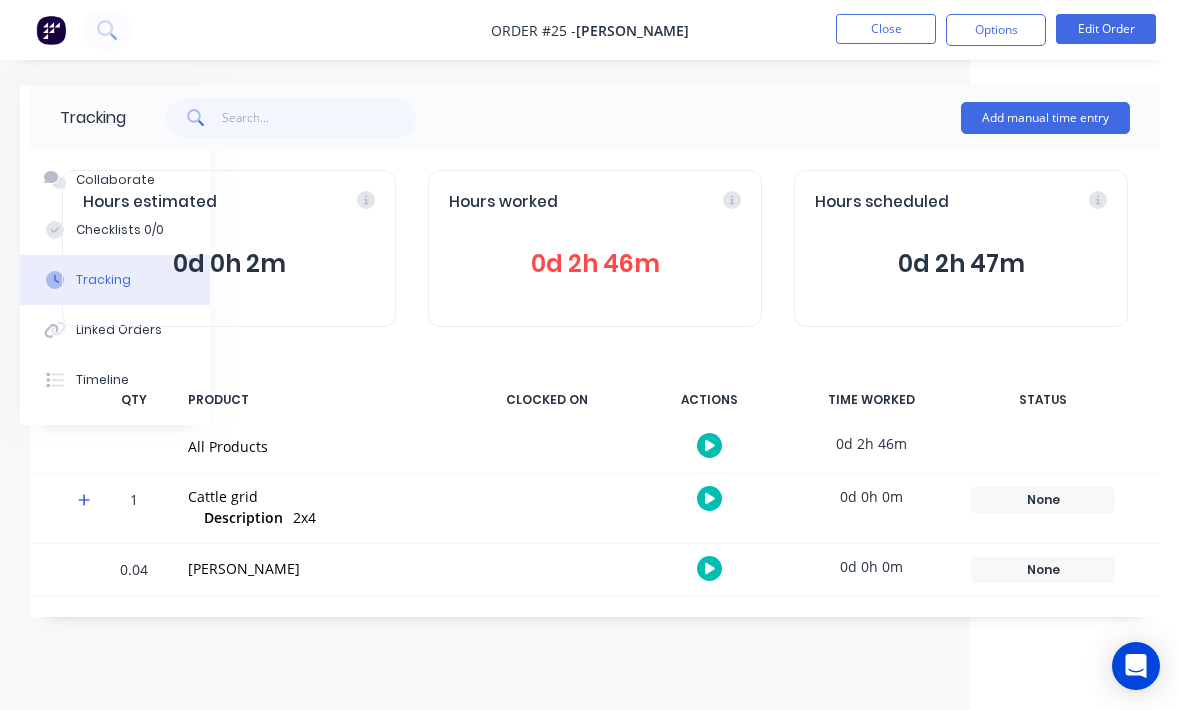 click on "Add manual time entry" at bounding box center (1045, 118) 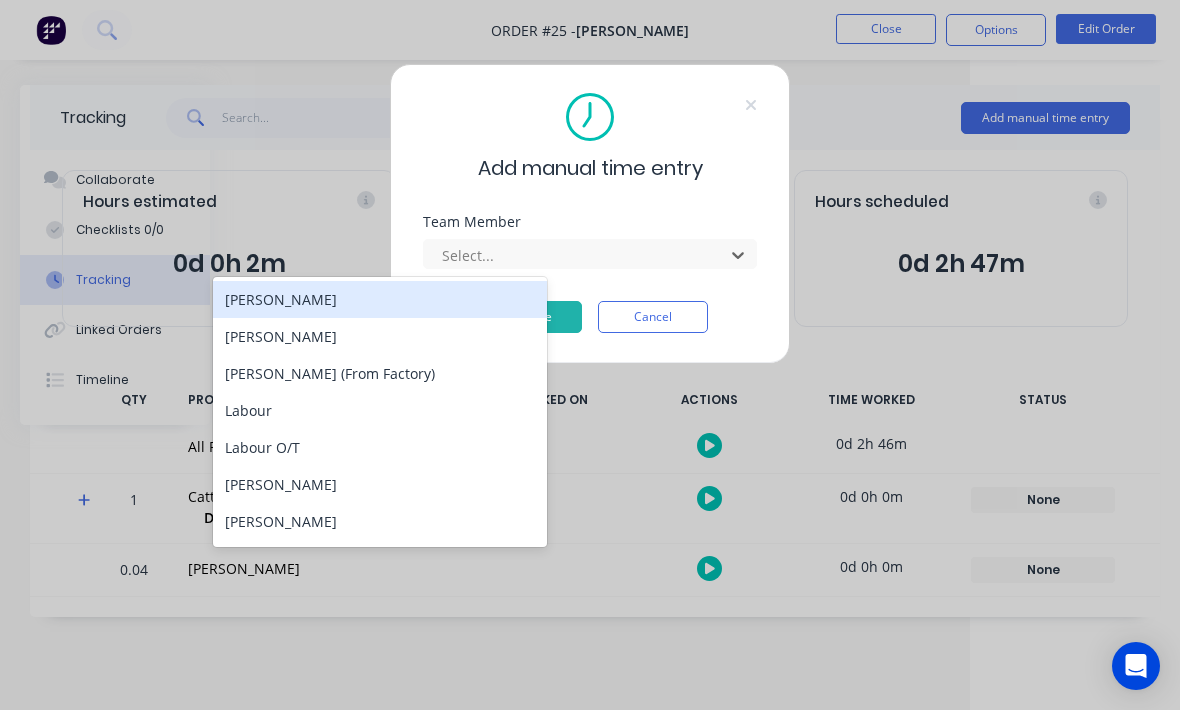 scroll, scrollTop: 0, scrollLeft: 62, axis: horizontal 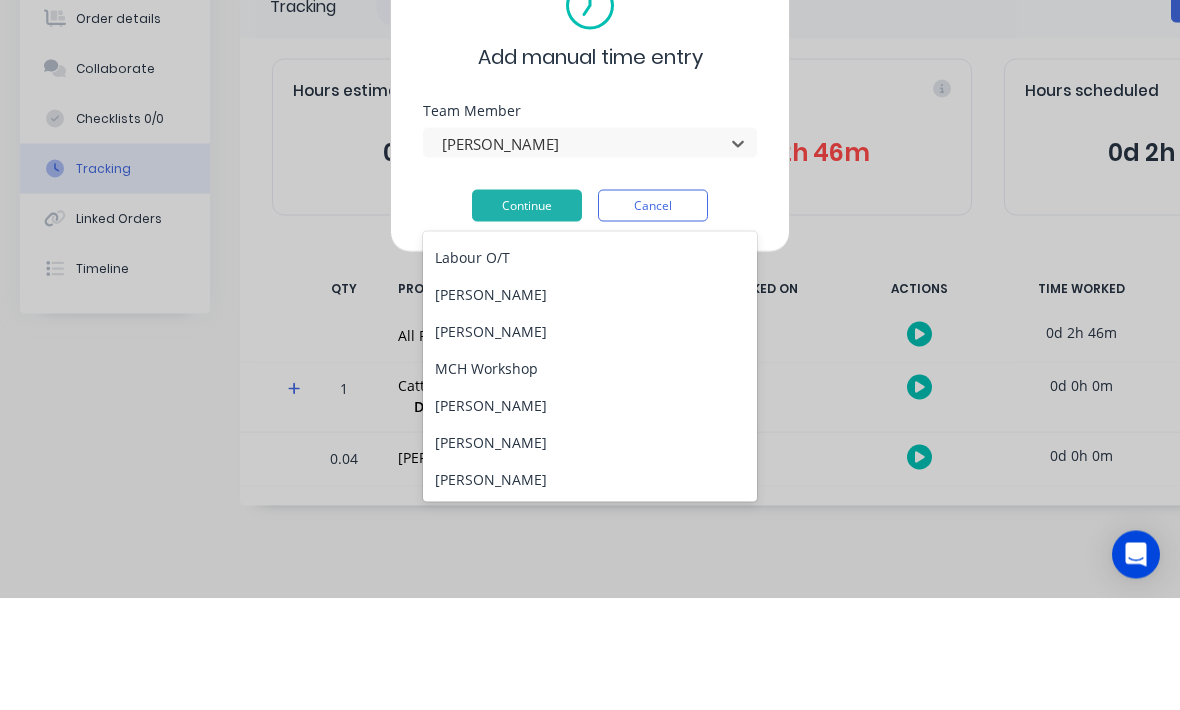 click on "[PERSON_NAME]" at bounding box center (577, 255) 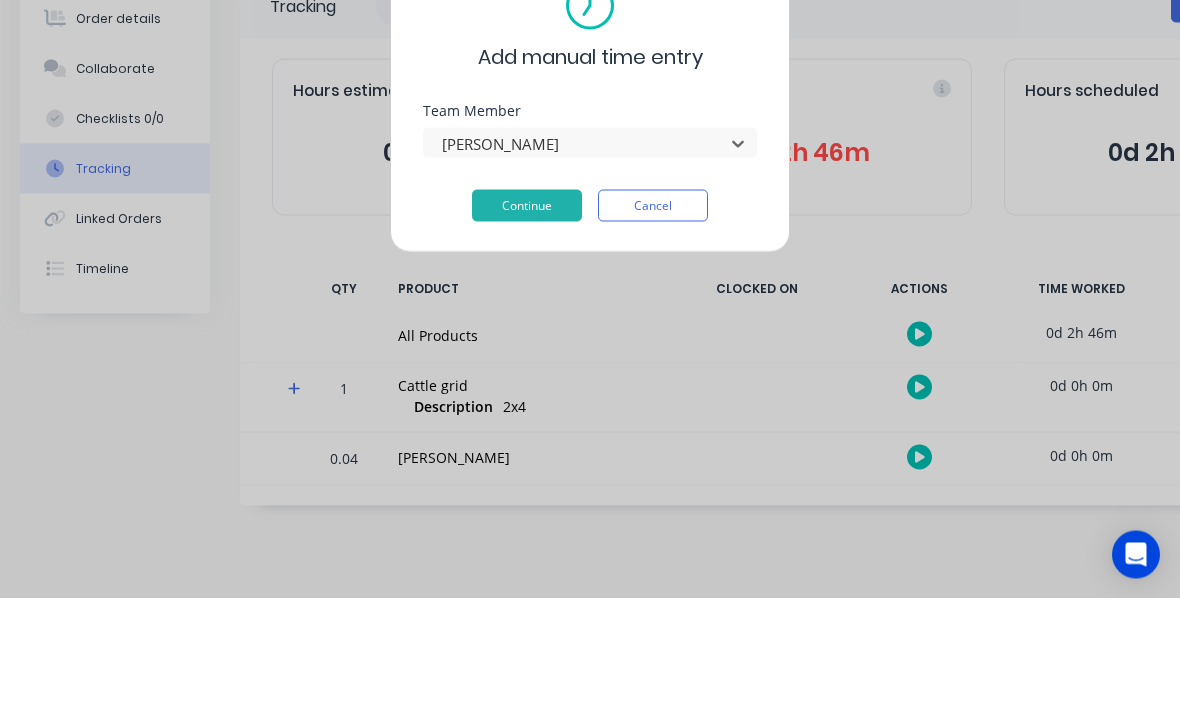 click on "[PERSON_NAME]" at bounding box center [590, 254] 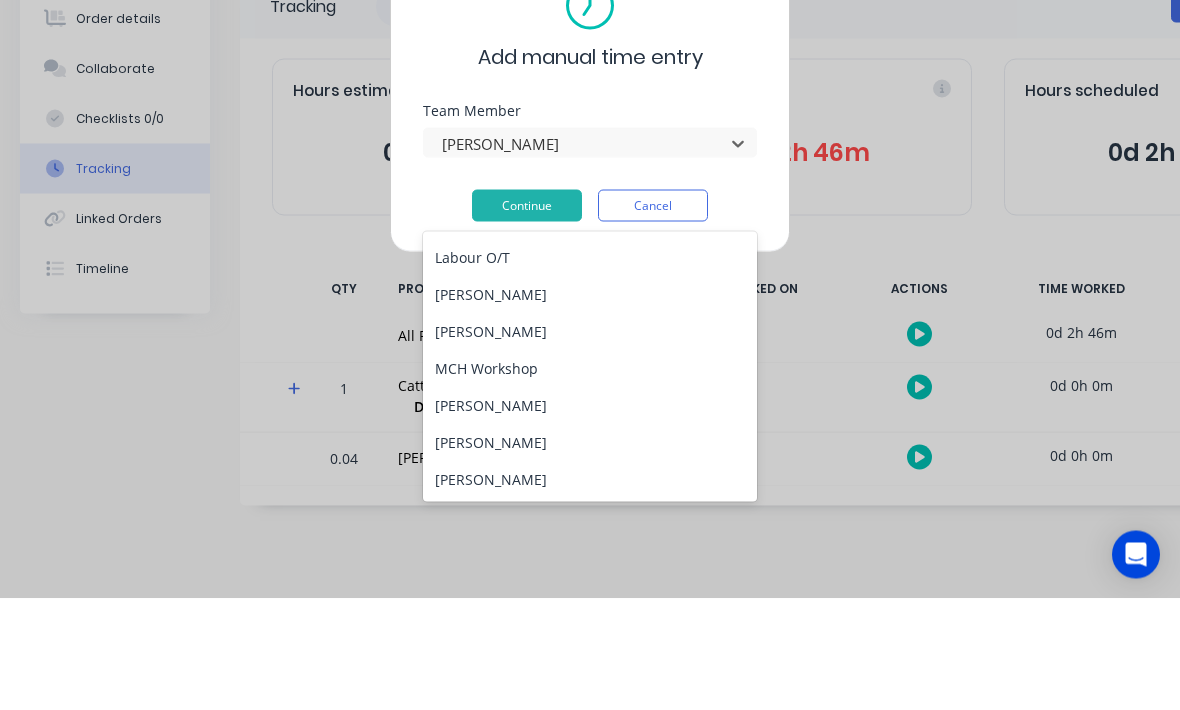 scroll, scrollTop: 145, scrollLeft: 0, axis: vertical 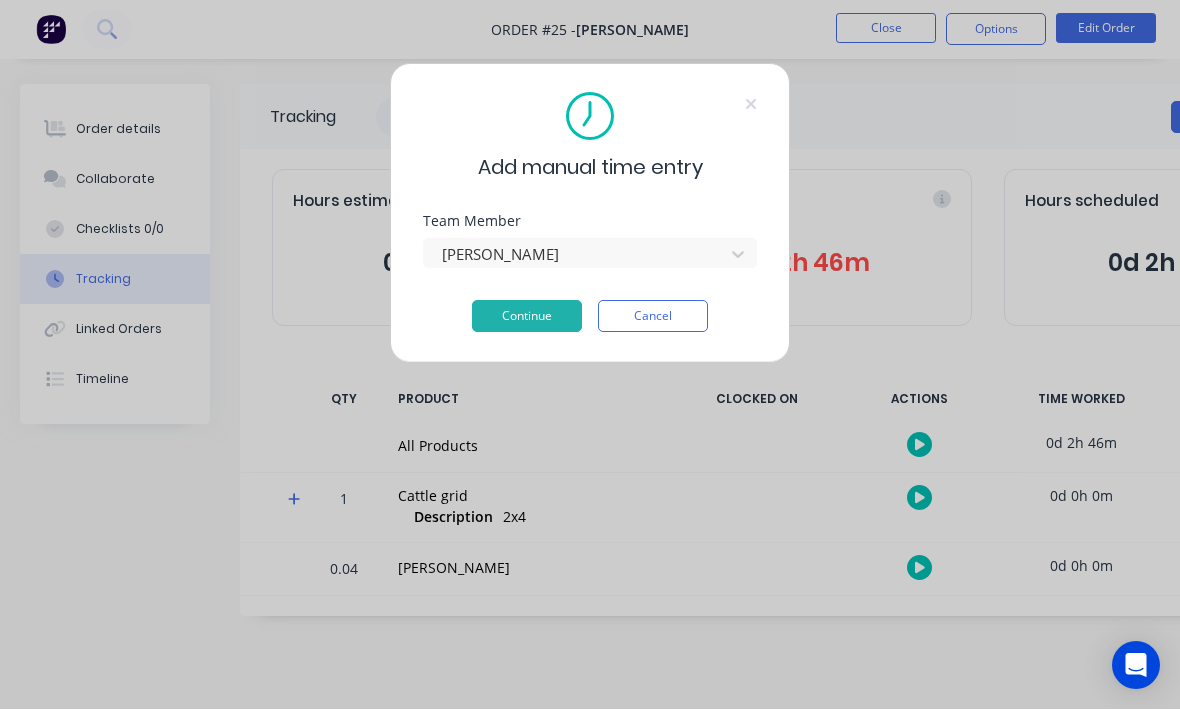 click on "Team Member [PERSON_NAME]" at bounding box center (590, 258) 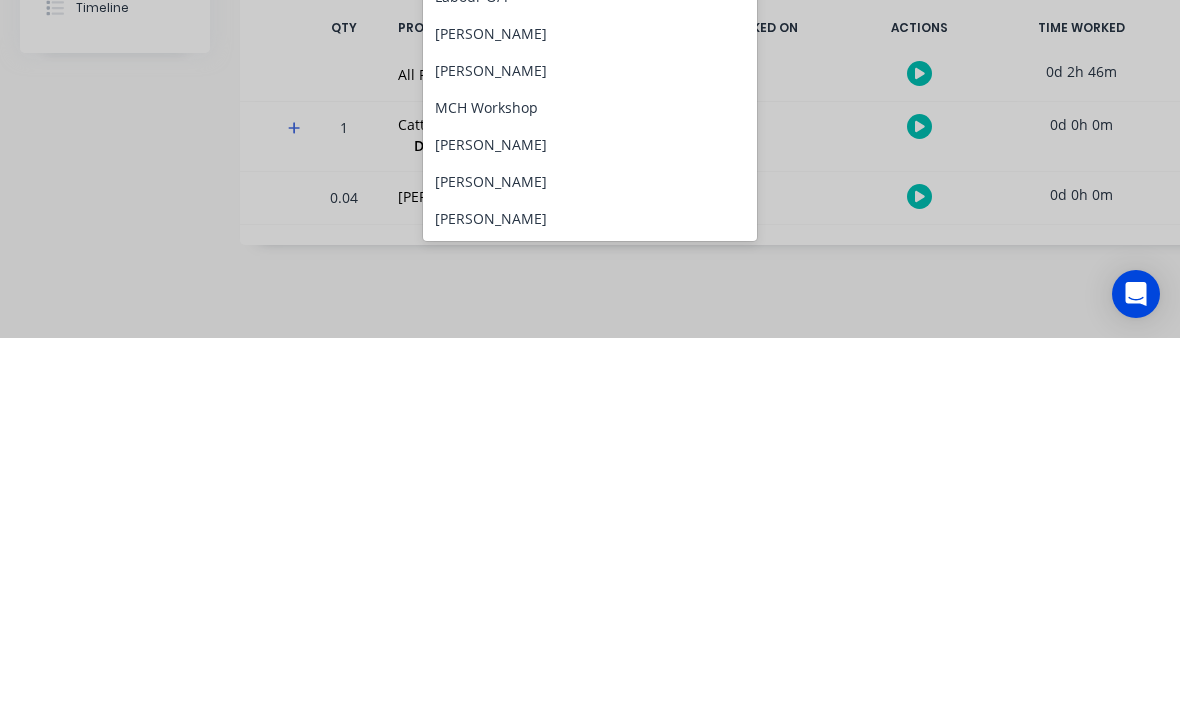 scroll, scrollTop: 0, scrollLeft: 0, axis: both 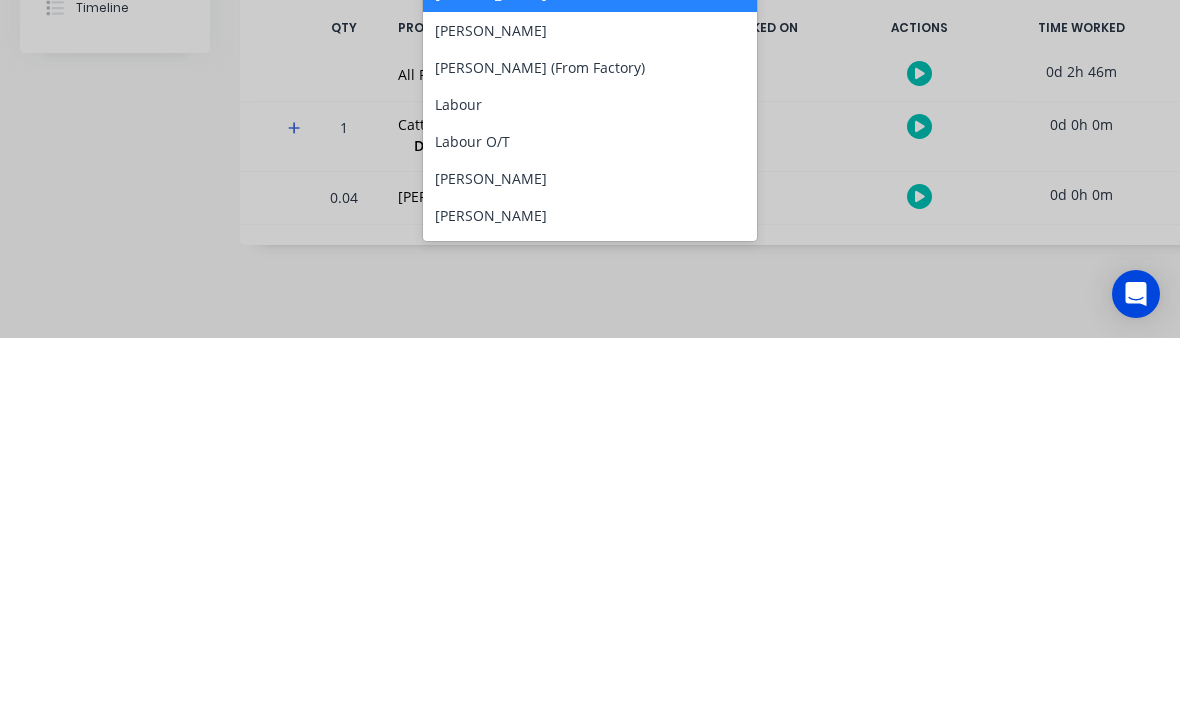 type on "k" 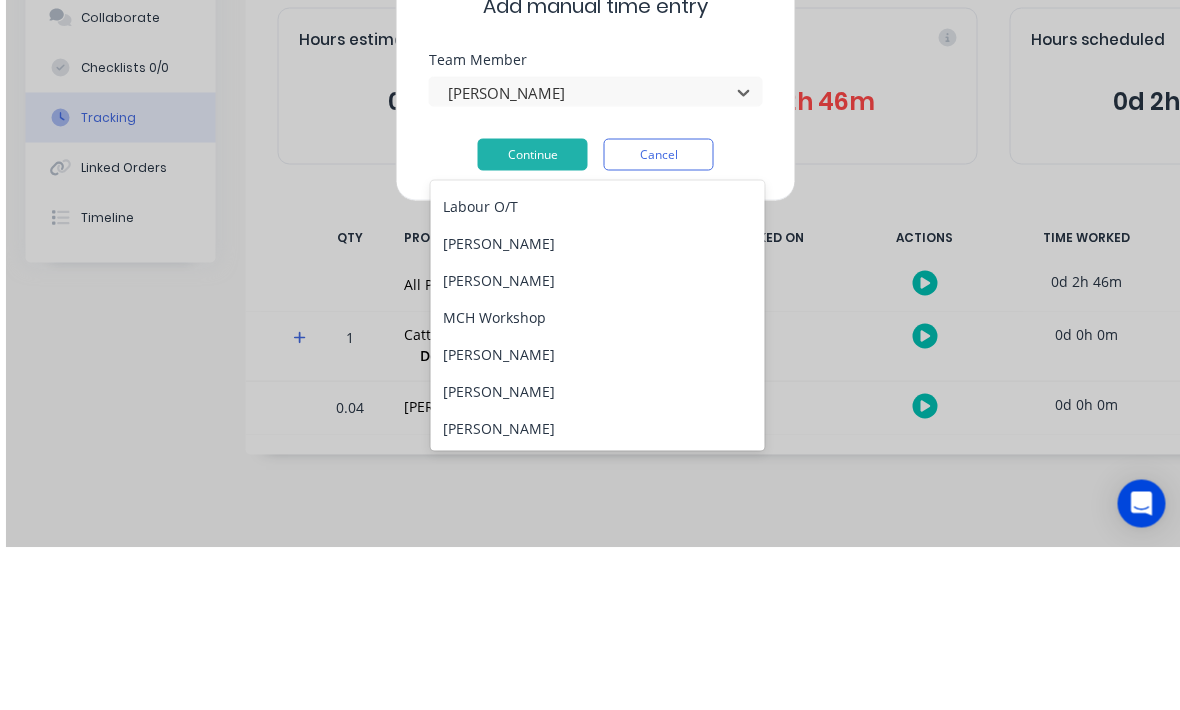 scroll, scrollTop: 145, scrollLeft: 0, axis: vertical 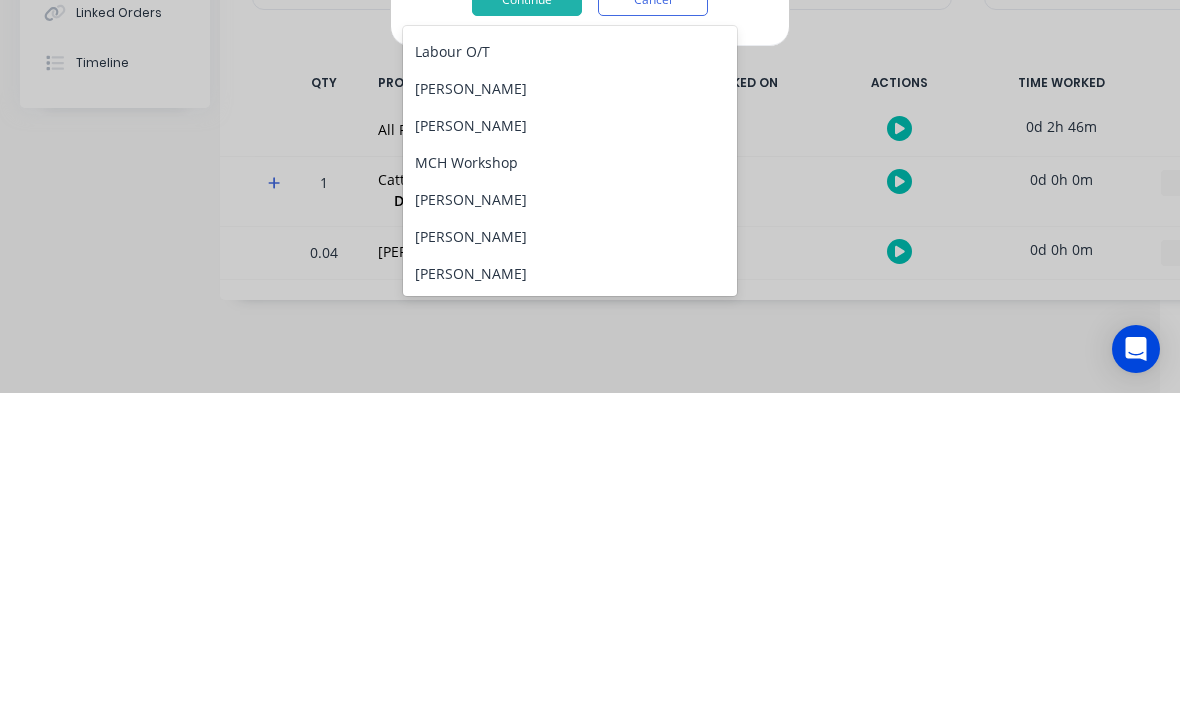 click on "[PERSON_NAME]" at bounding box center (570, 516) 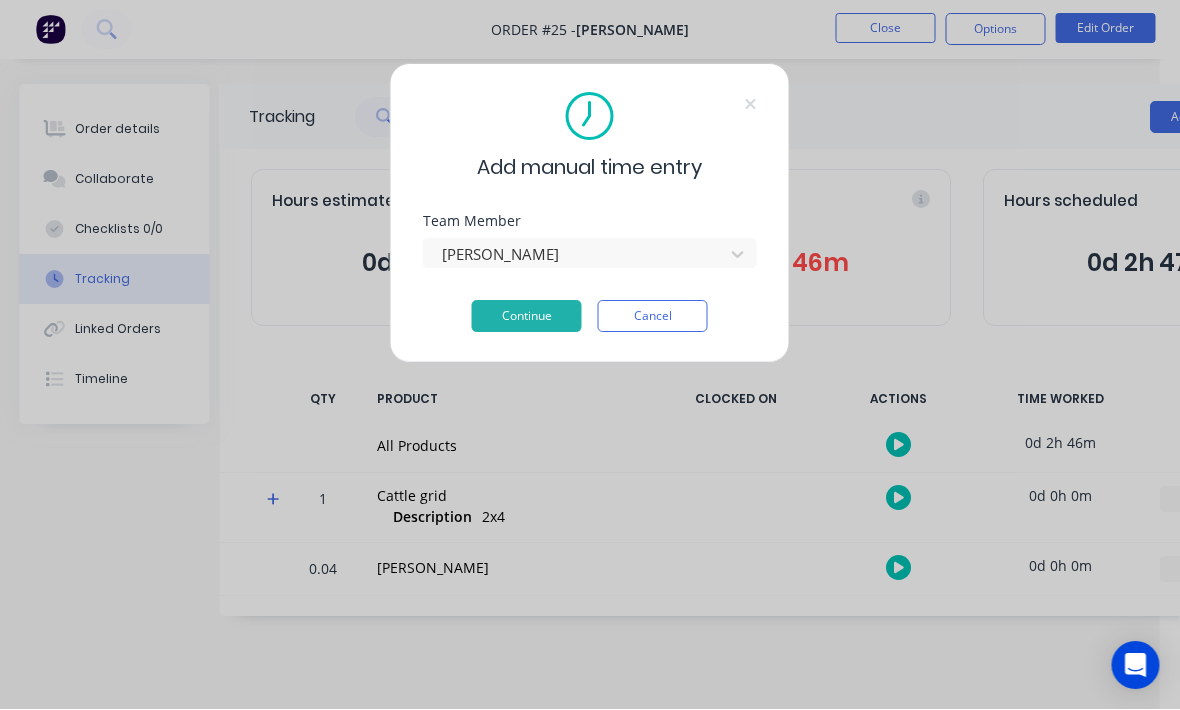 click on "Continue" at bounding box center [527, 317] 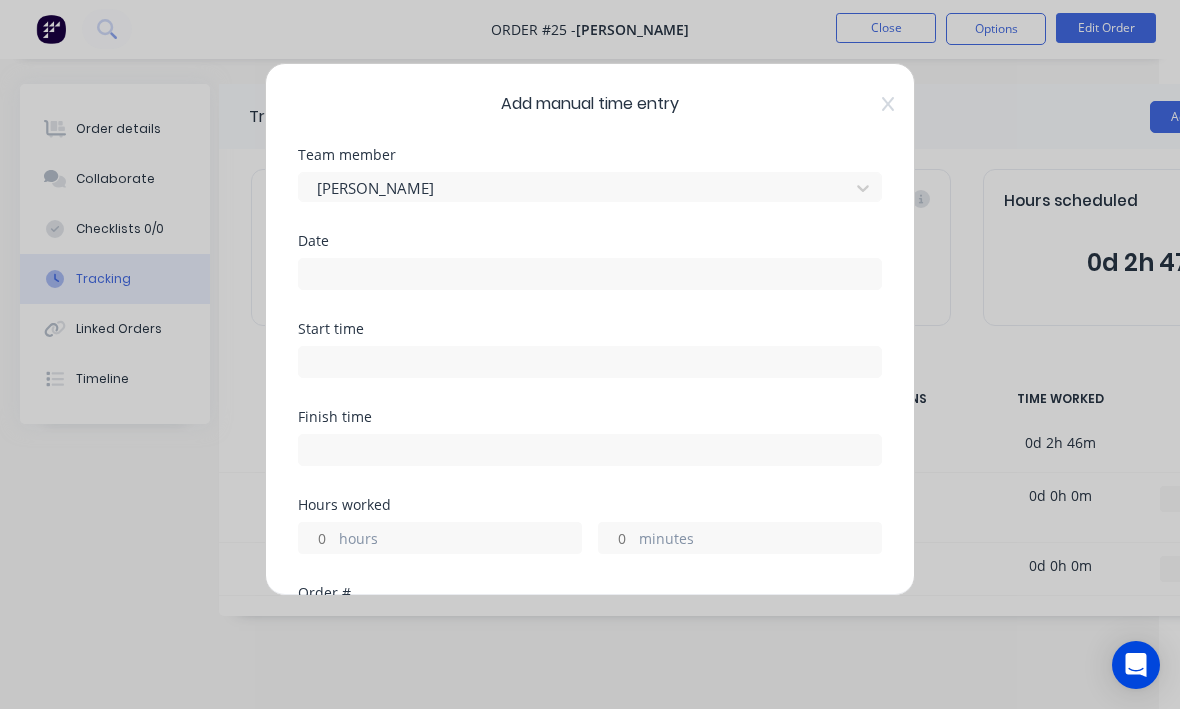 click at bounding box center [590, 275] 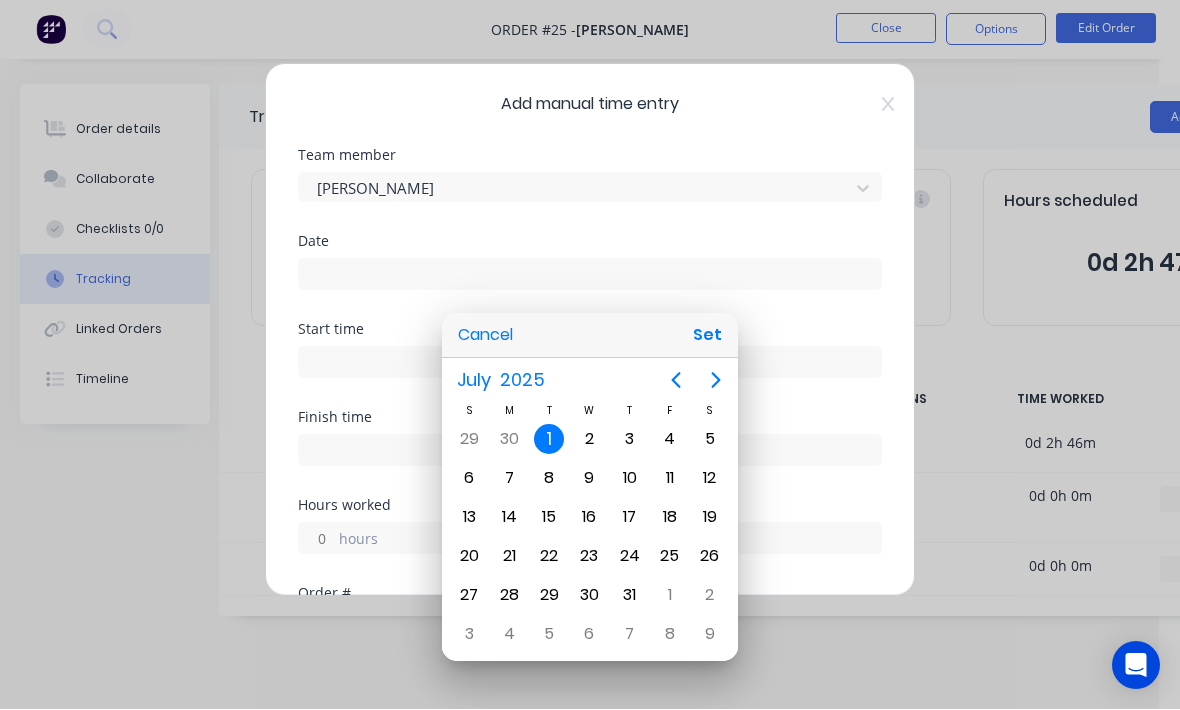 click on "Set" at bounding box center (707, 336) 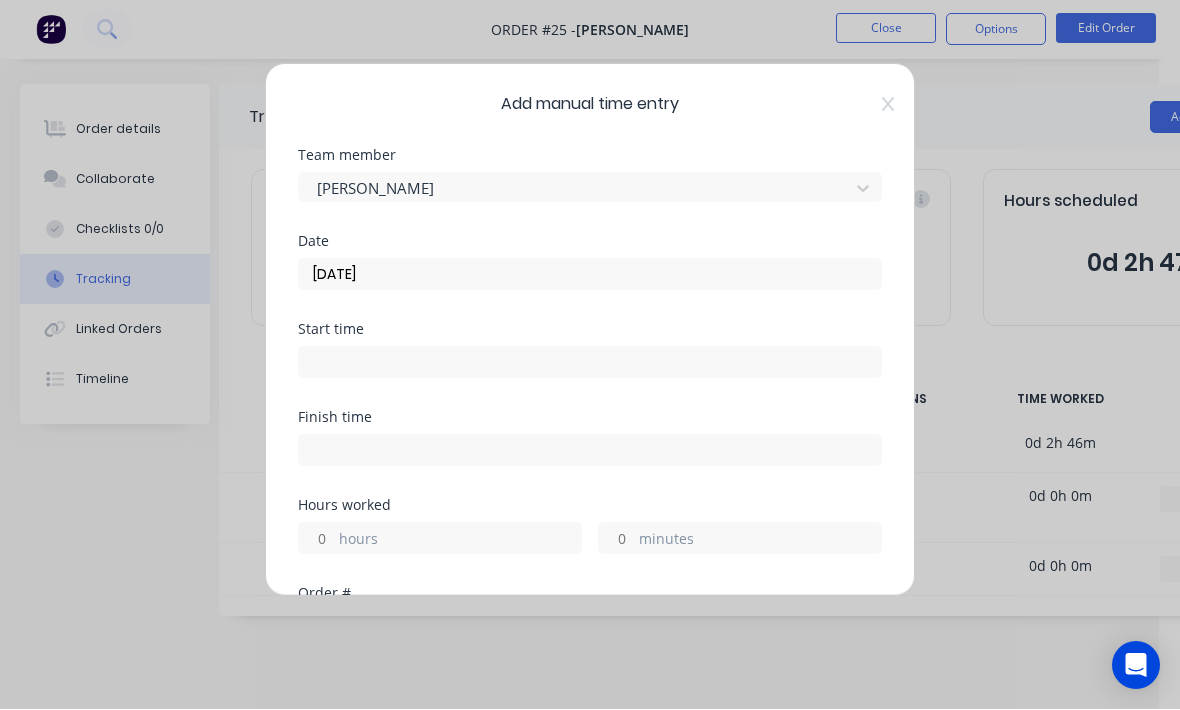 click at bounding box center (590, 363) 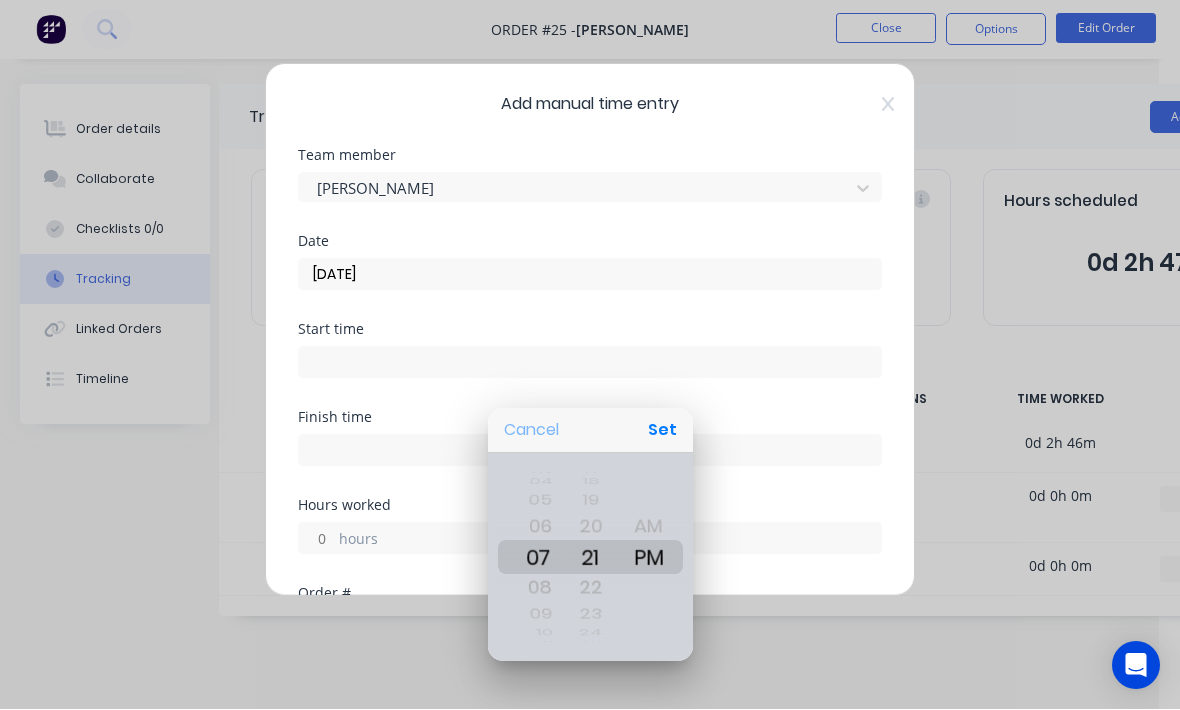 click on "Cancel" at bounding box center (531, 431) 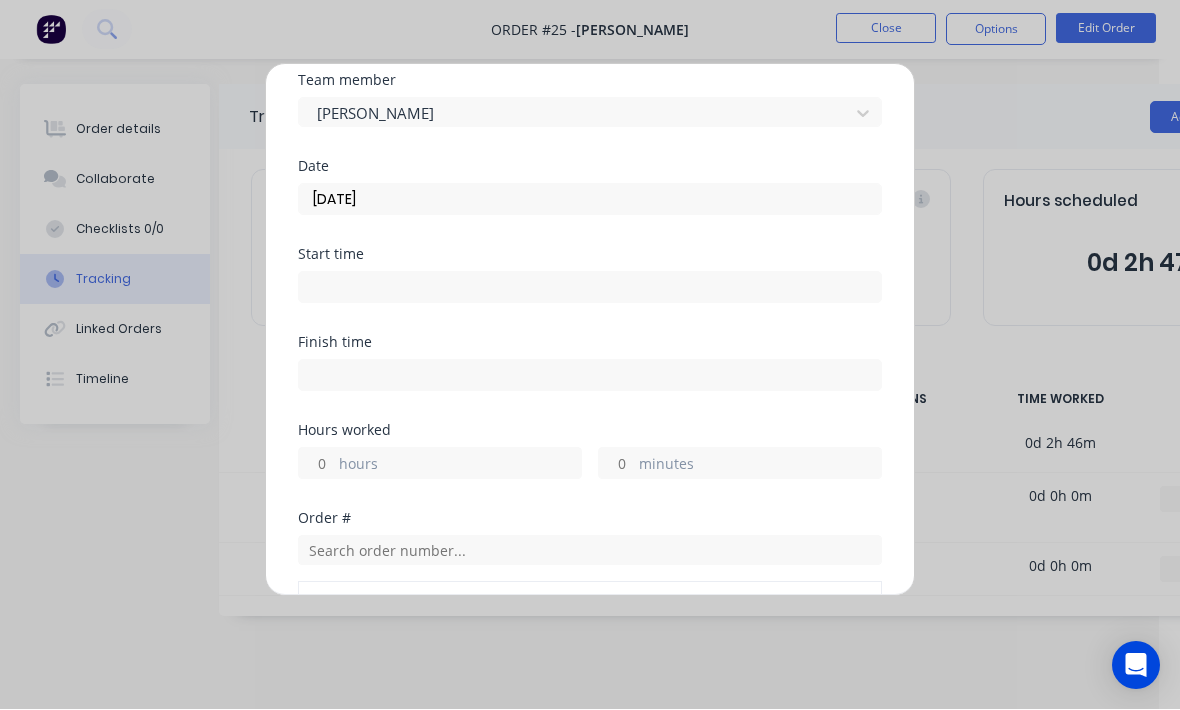 scroll, scrollTop: 79, scrollLeft: 0, axis: vertical 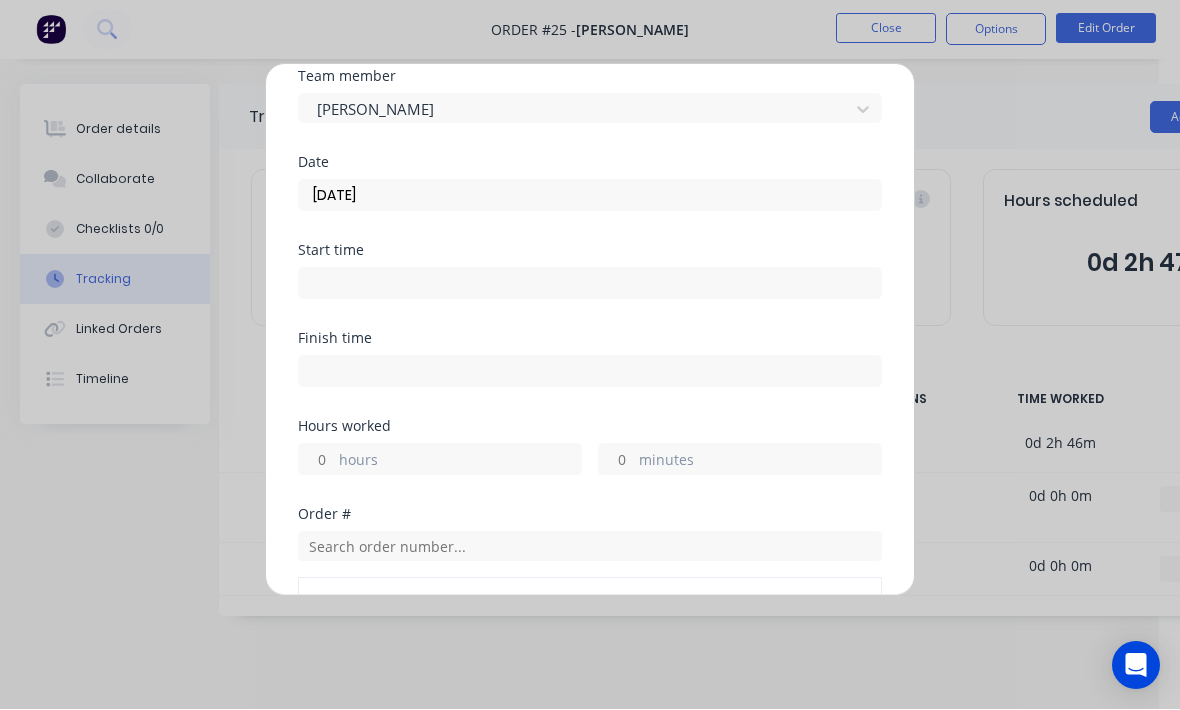 click on "hours" at bounding box center (460, 462) 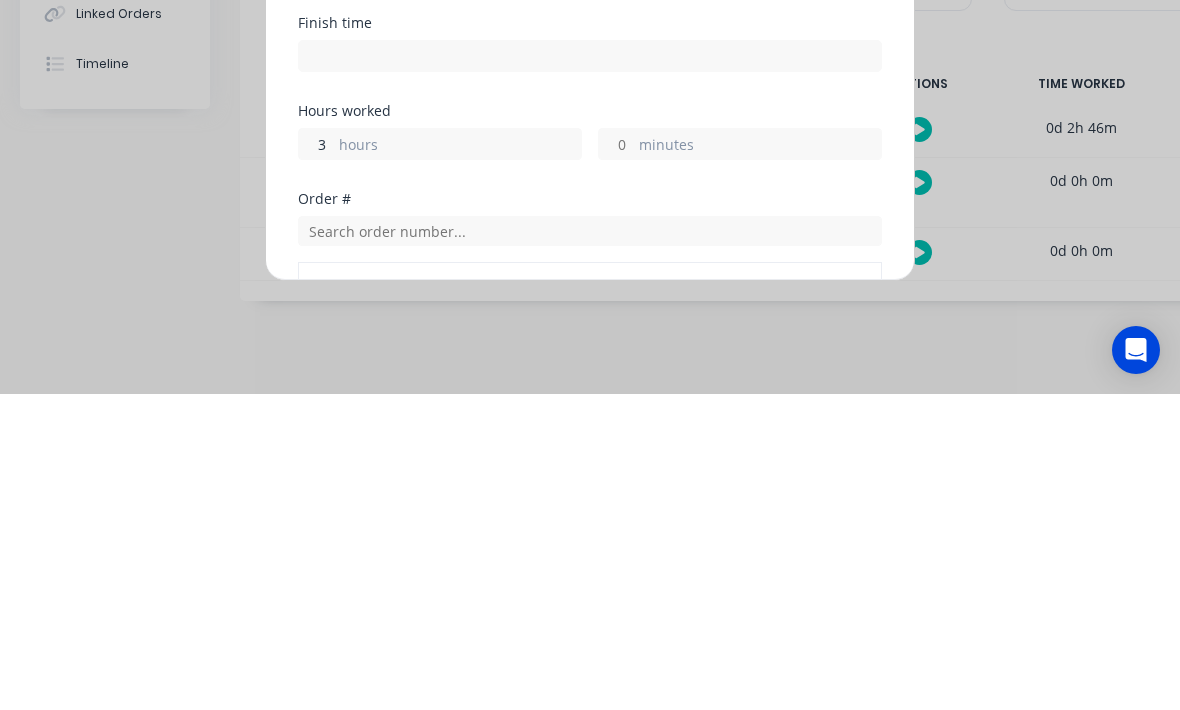 type on "3" 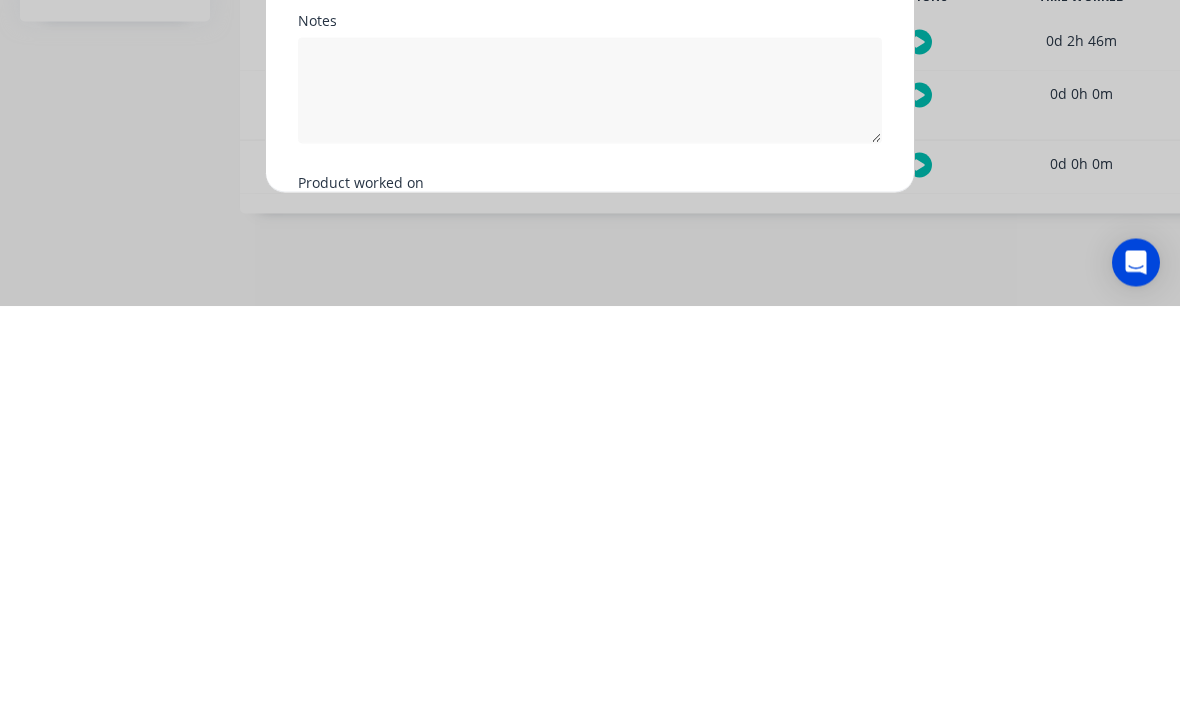 scroll, scrollTop: 357, scrollLeft: 0, axis: vertical 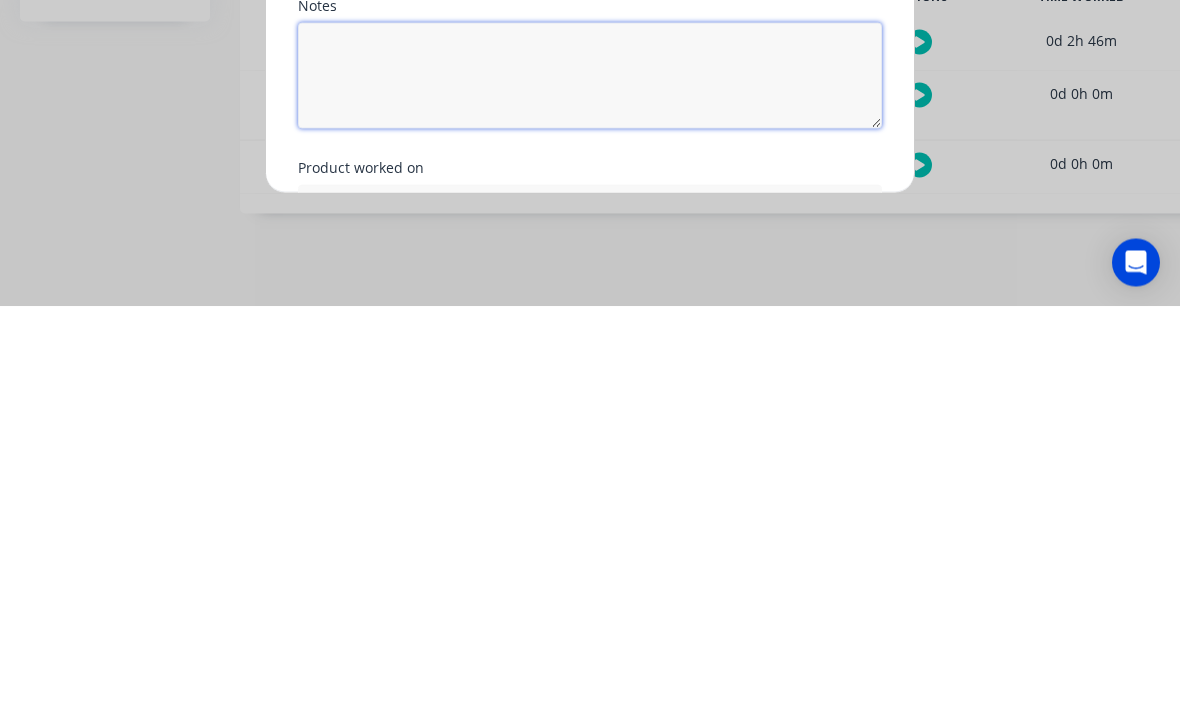 click at bounding box center (590, 479) 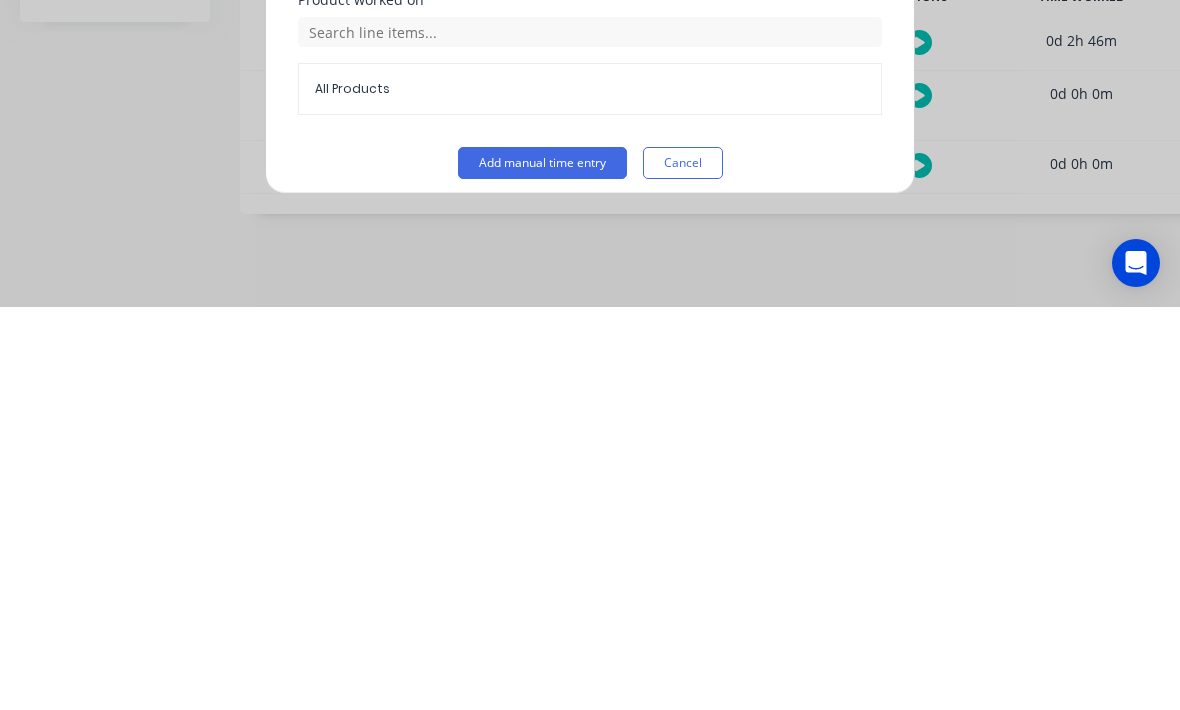 scroll, scrollTop: 526, scrollLeft: 0, axis: vertical 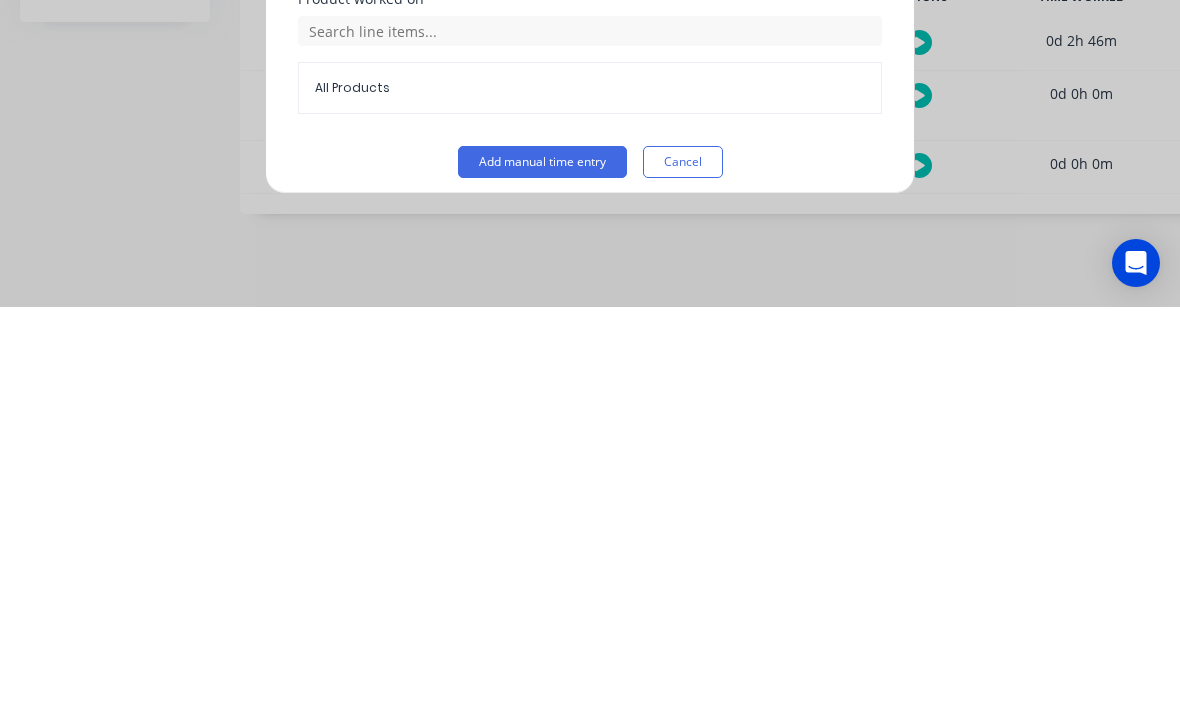 type on "Make cattle grid" 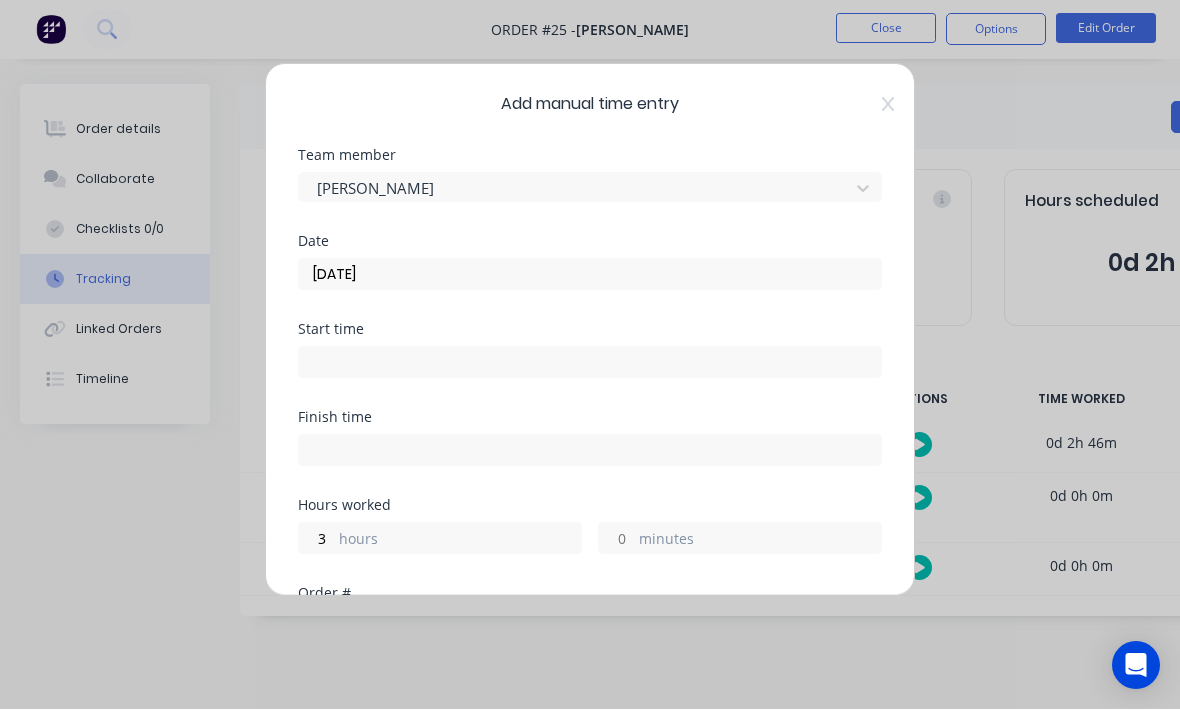 scroll, scrollTop: 0, scrollLeft: 0, axis: both 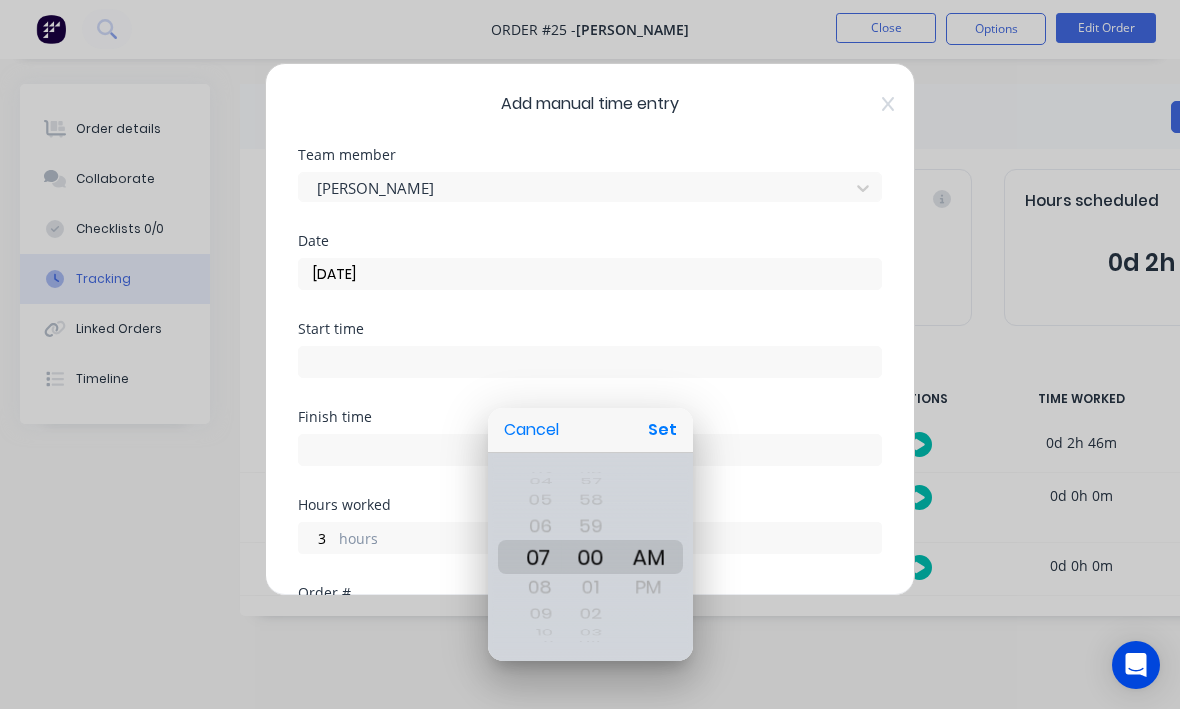 click on "Set" at bounding box center (662, 431) 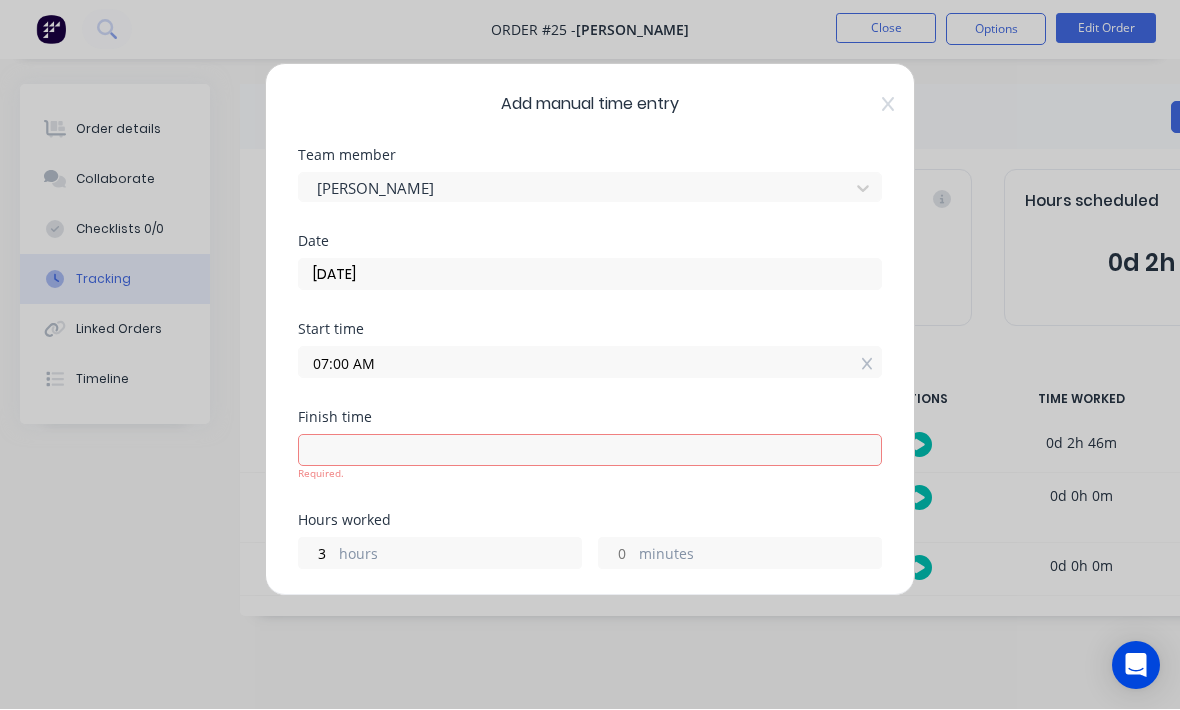 click at bounding box center (590, 451) 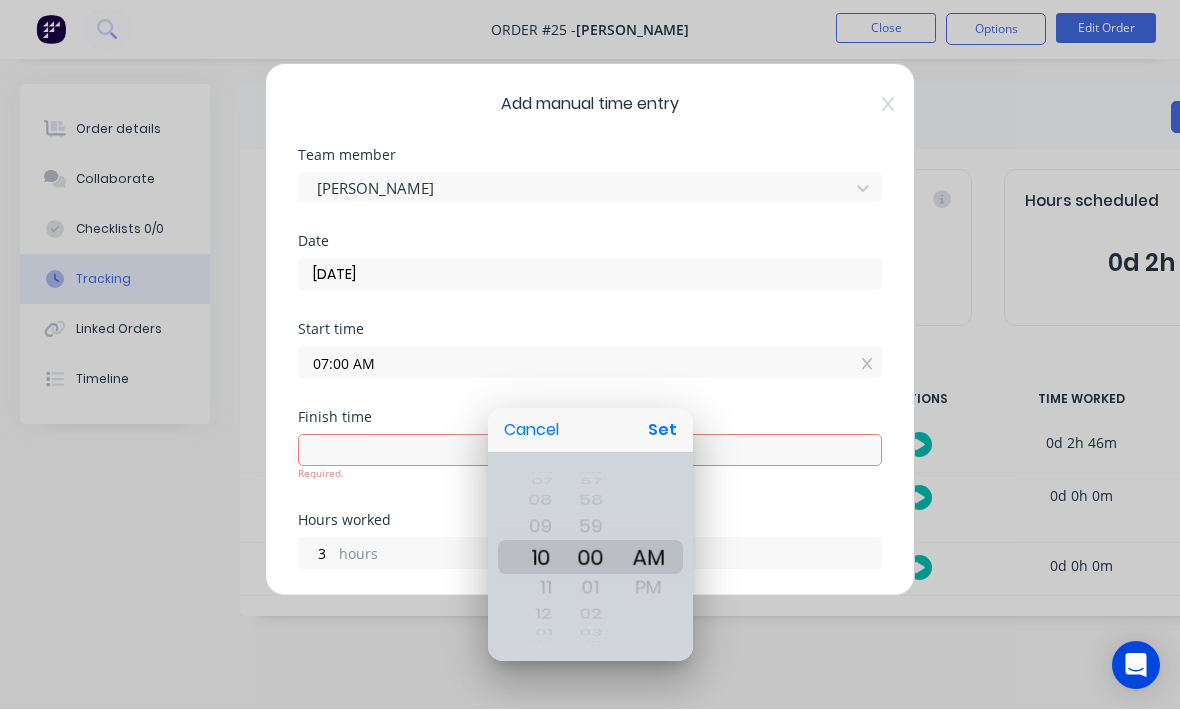 click on "Set" at bounding box center [662, 431] 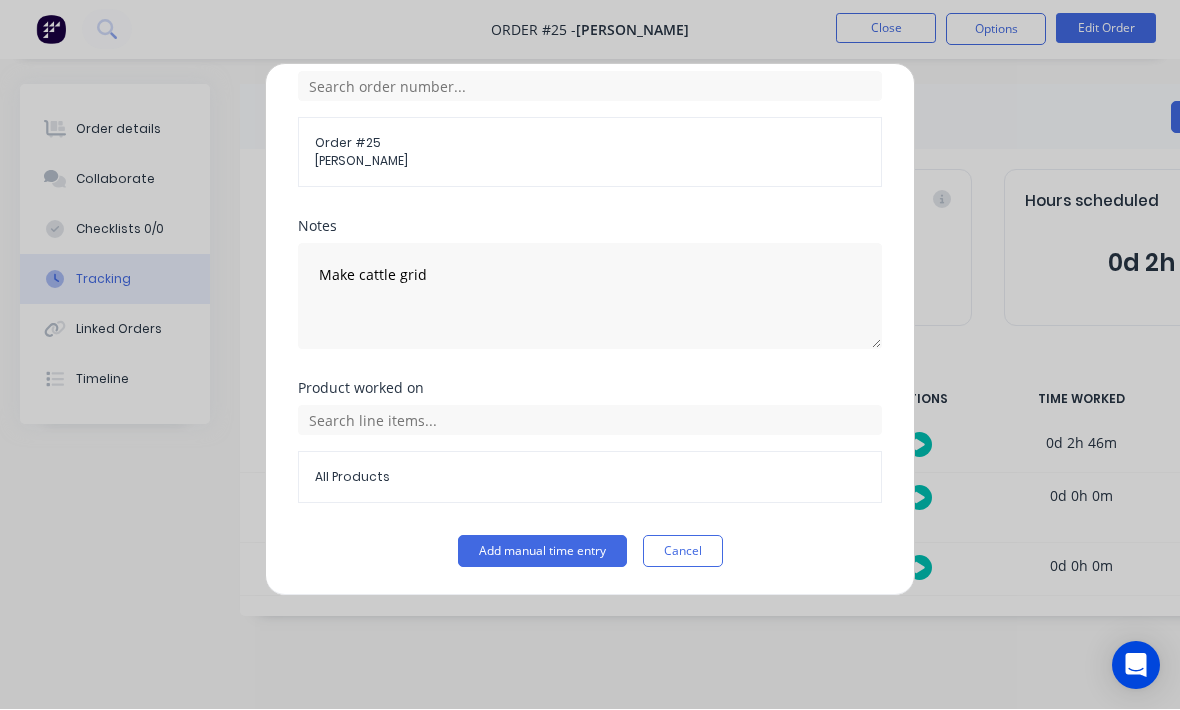 scroll, scrollTop: 539, scrollLeft: 0, axis: vertical 